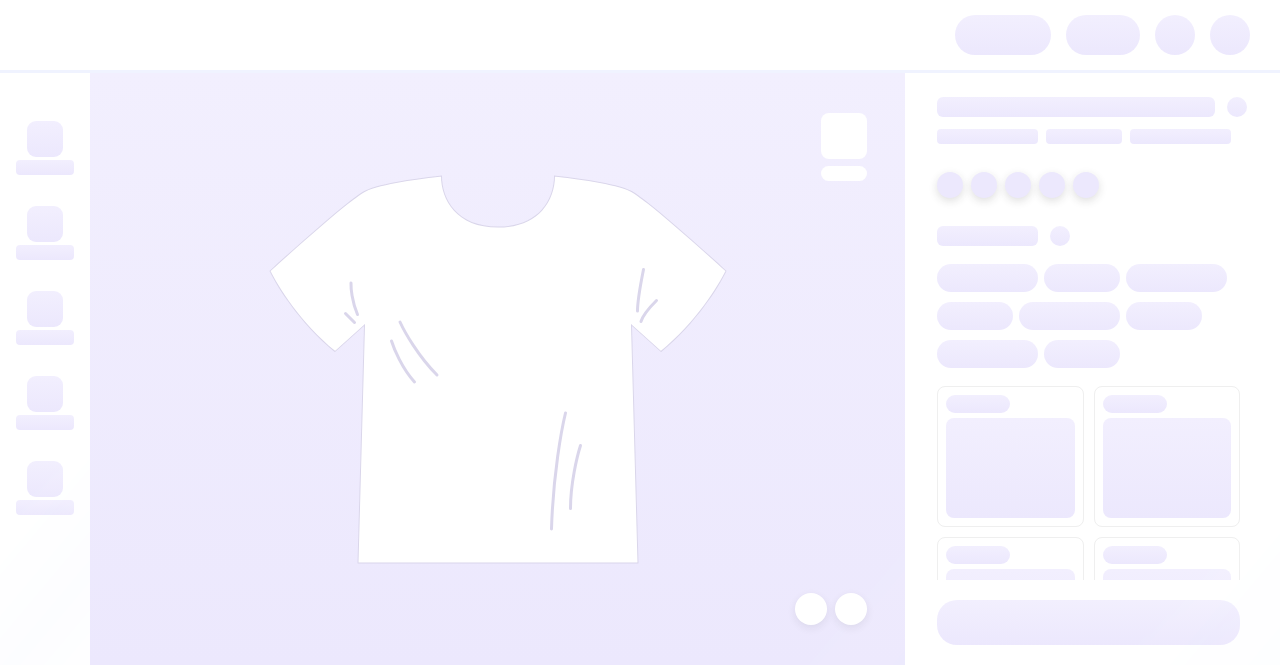 scroll, scrollTop: 0, scrollLeft: 0, axis: both 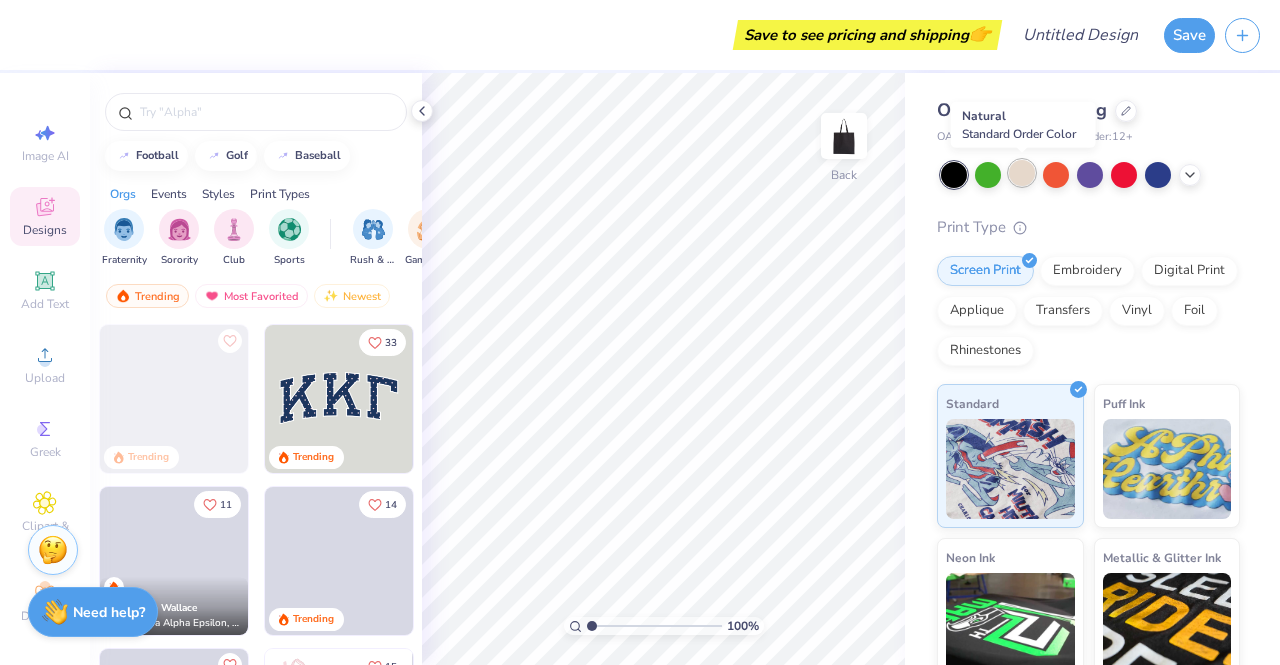 click at bounding box center [1022, 173] 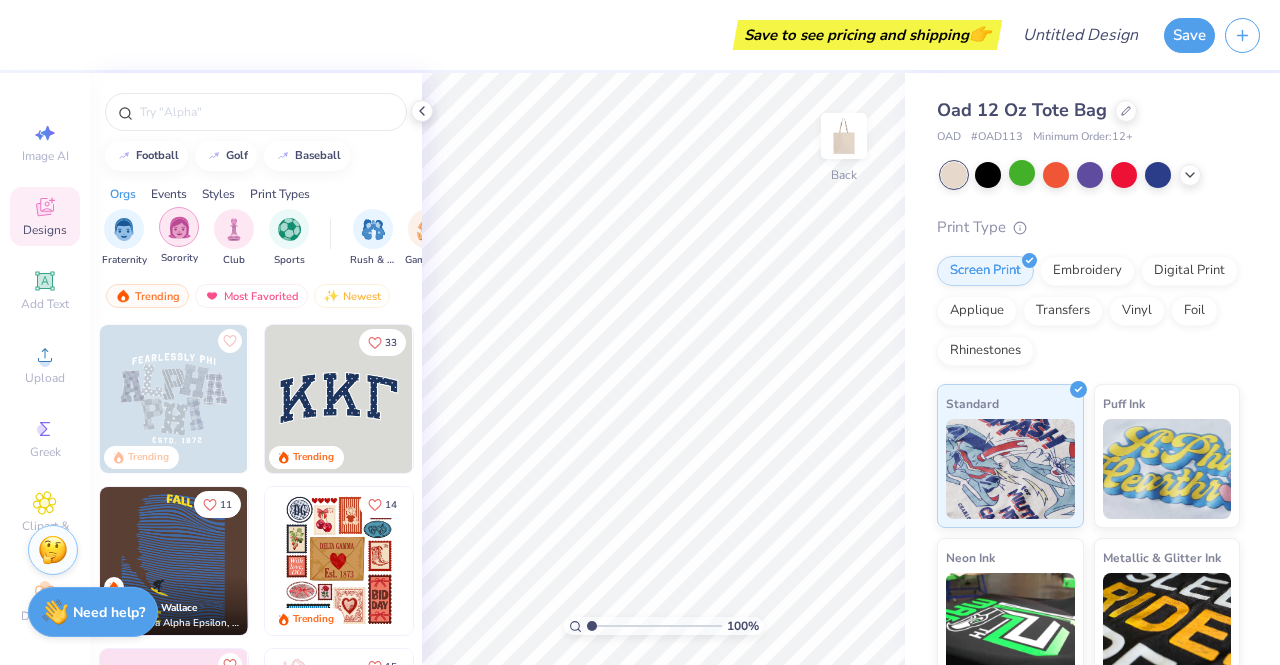click at bounding box center (179, 227) 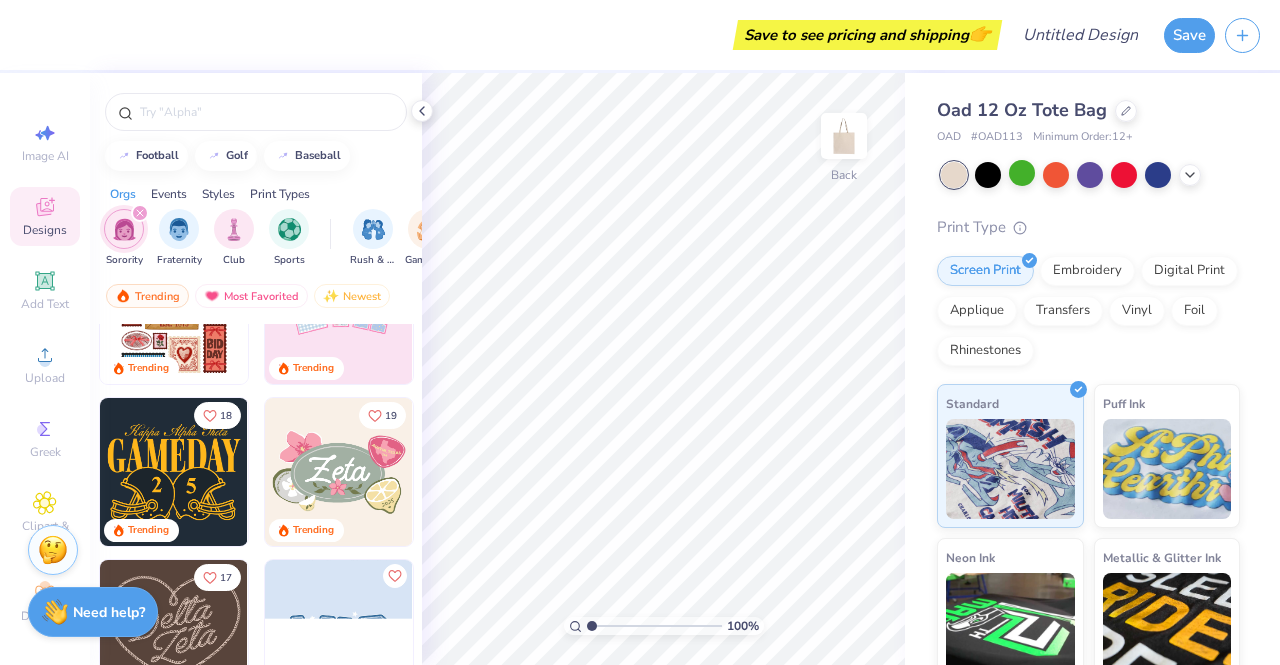 scroll, scrollTop: 400, scrollLeft: 0, axis: vertical 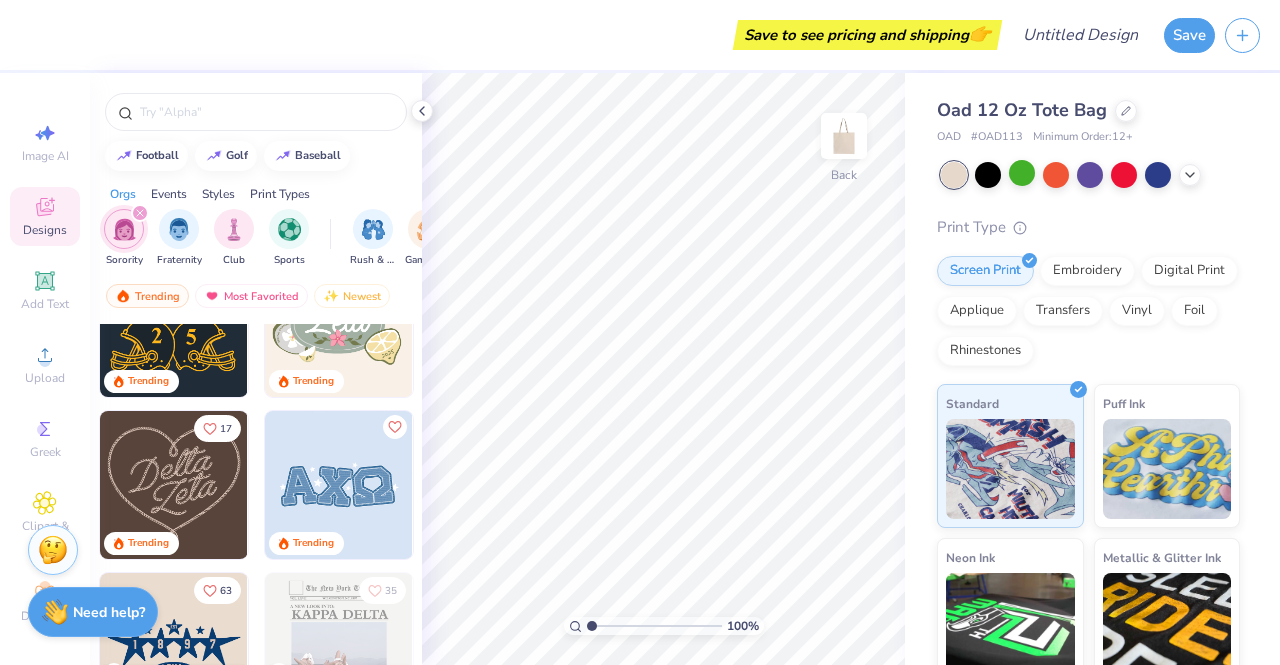 click at bounding box center [339, 485] 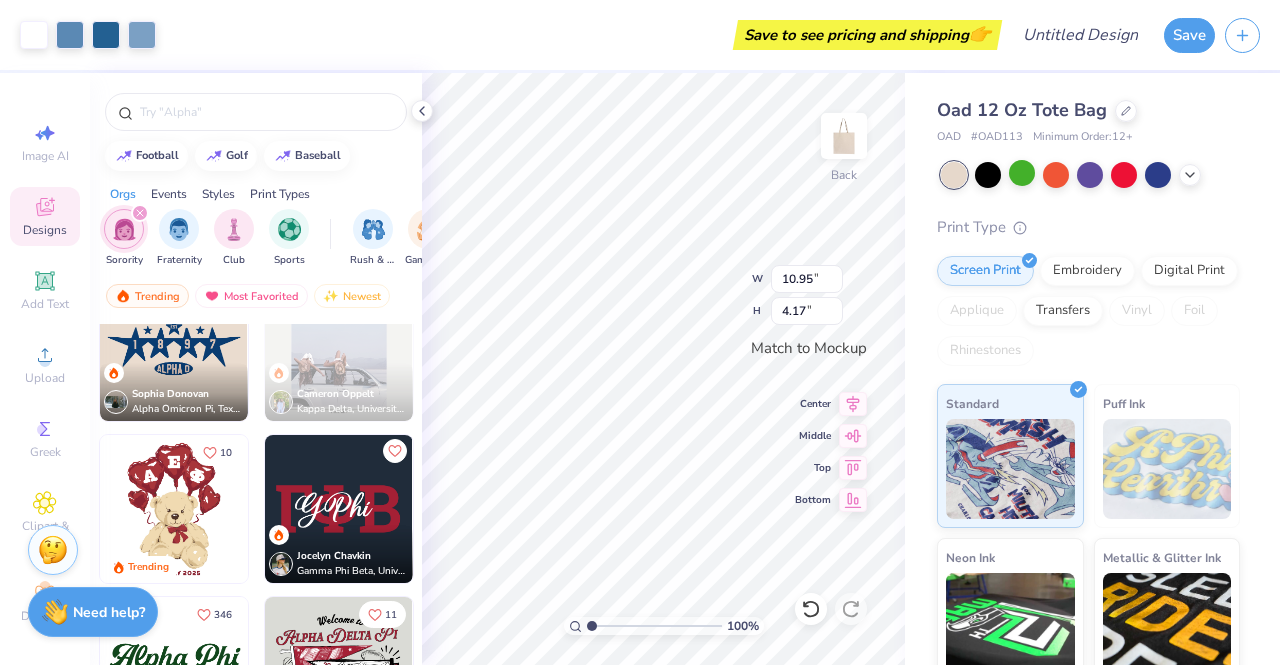 scroll, scrollTop: 600, scrollLeft: 0, axis: vertical 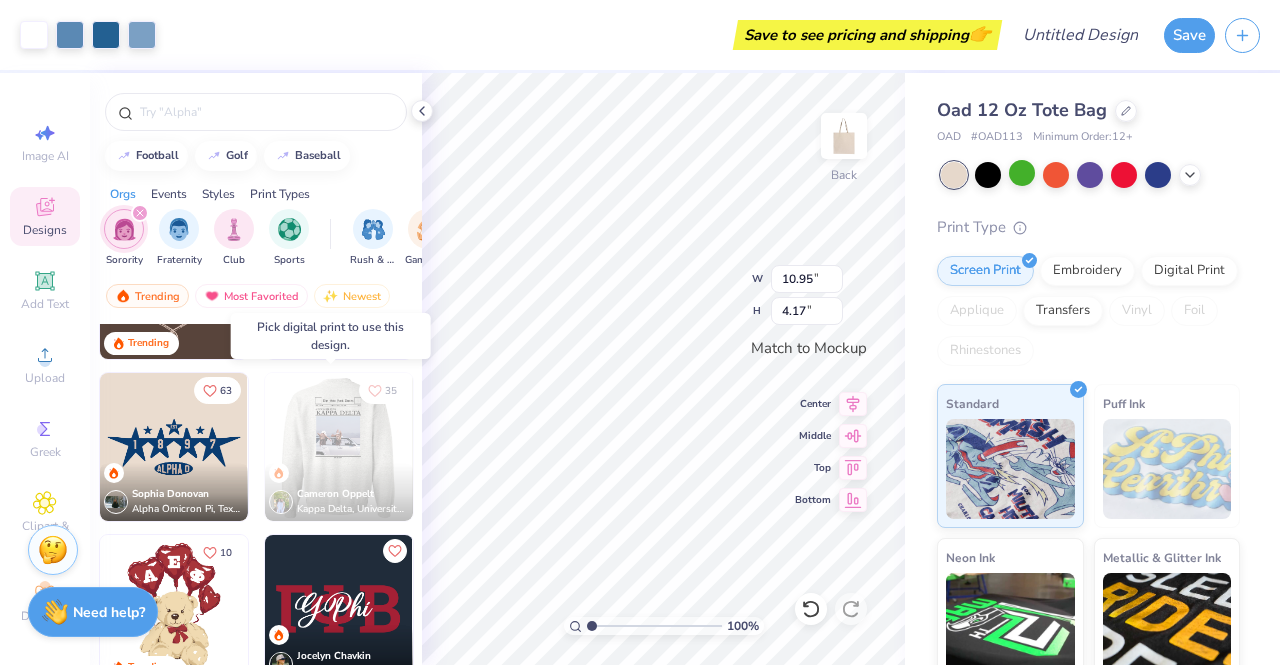 click at bounding box center [338, 447] 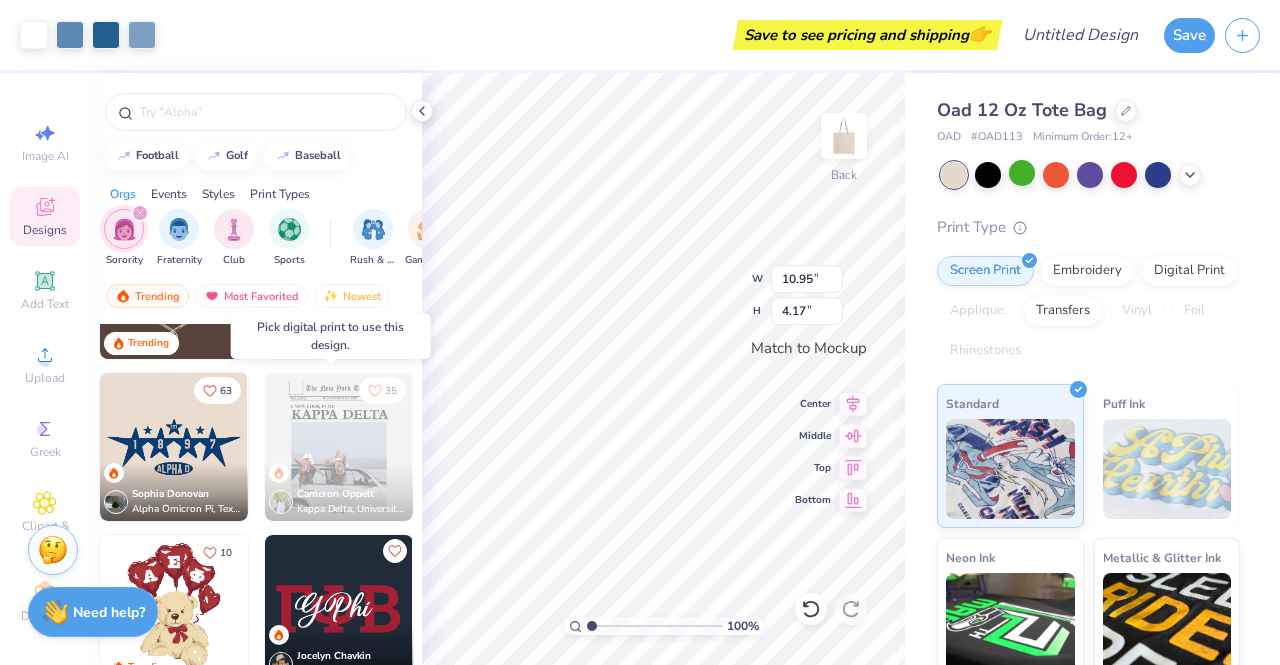 click at bounding box center (339, 447) 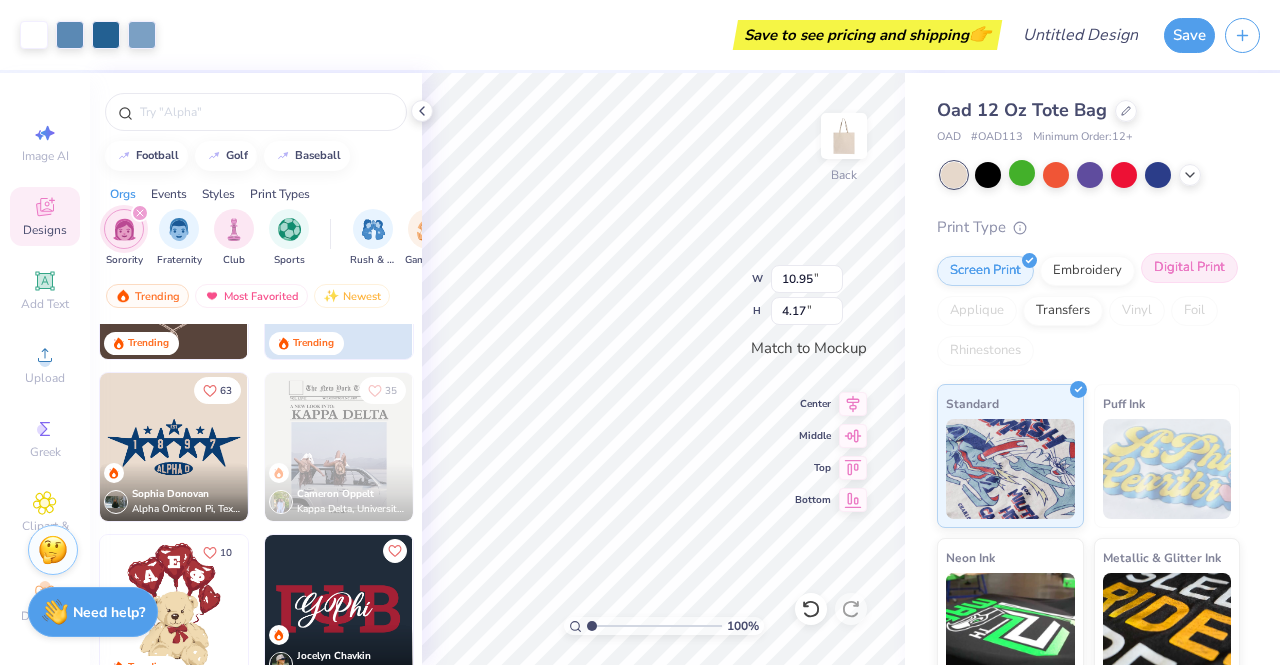 click on "Digital Print" at bounding box center [1189, 268] 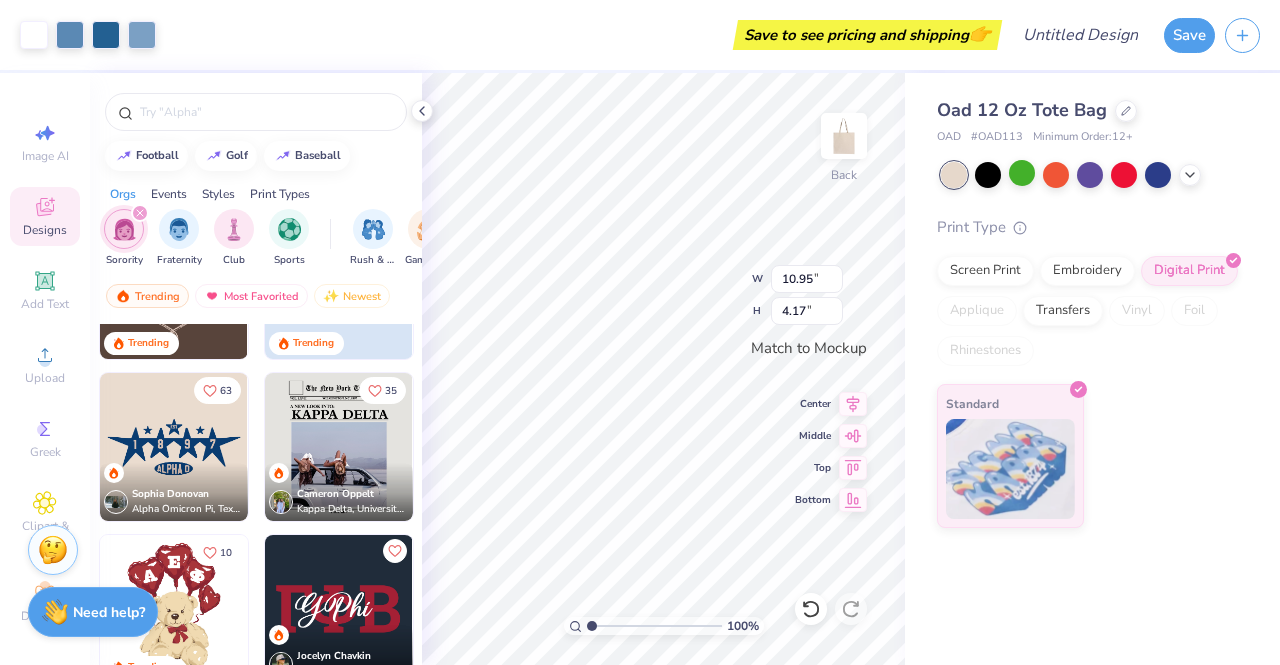 click at bounding box center [339, 447] 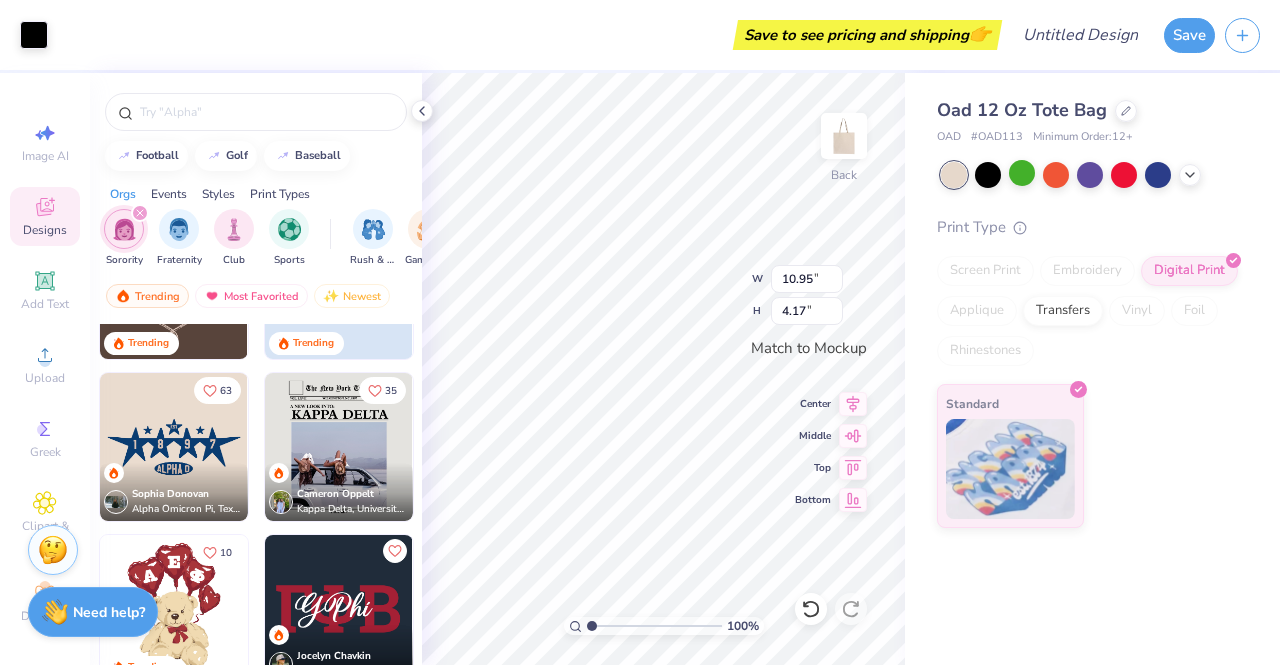 type on "9.37" 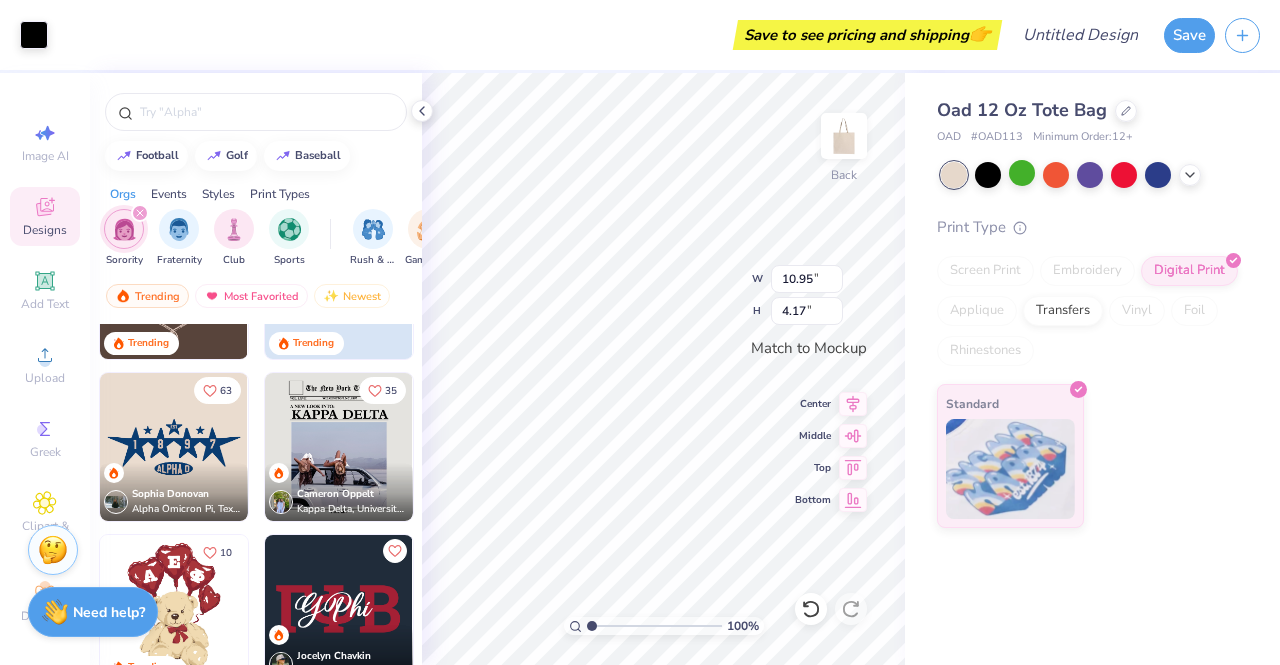 type on "12.44" 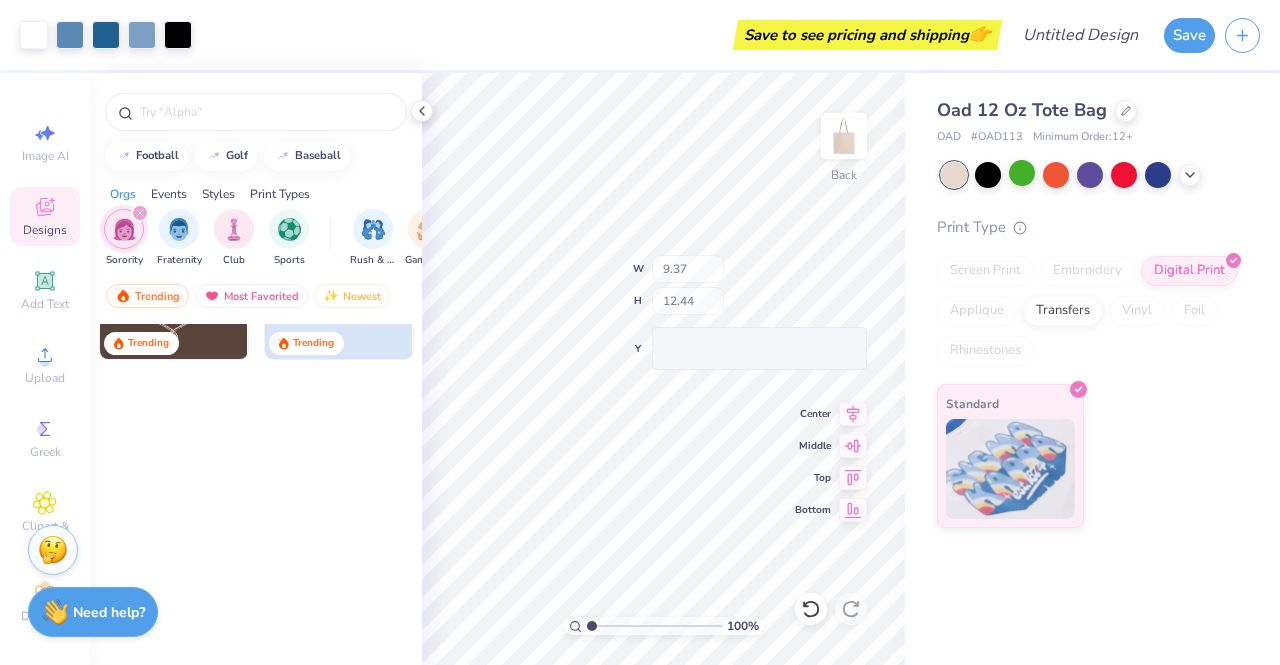 scroll, scrollTop: 0, scrollLeft: 0, axis: both 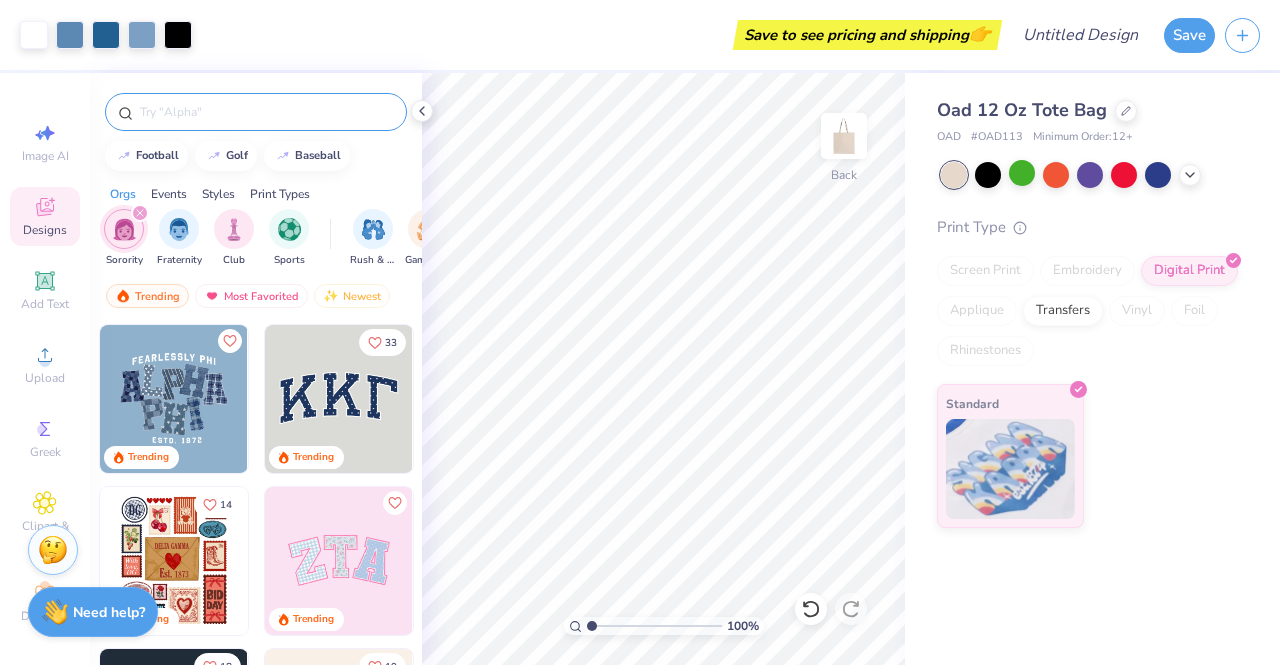 click at bounding box center (256, 112) 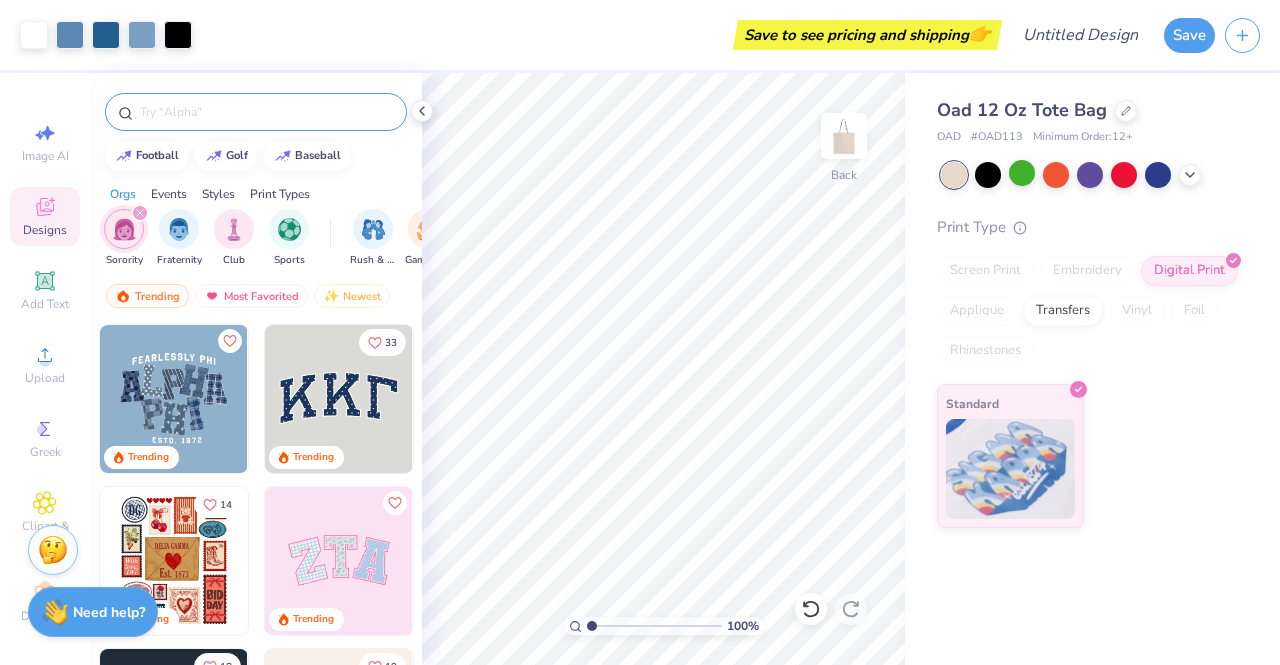 click at bounding box center (266, 112) 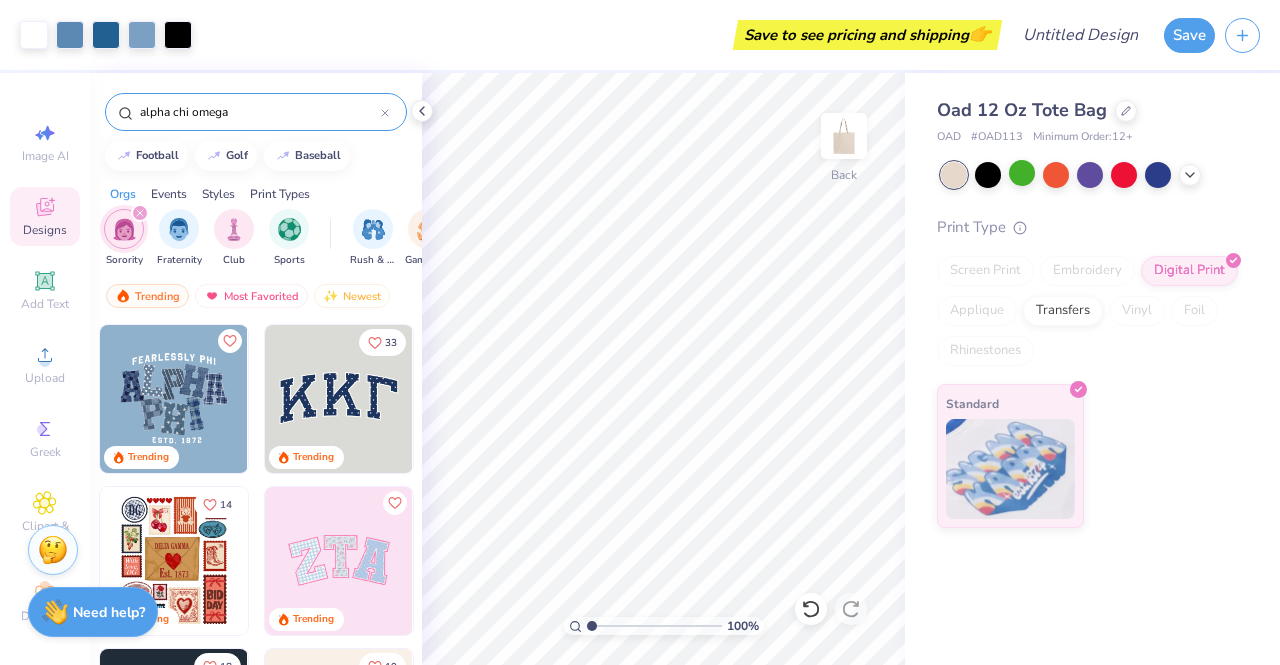 type on "alpha chi omega" 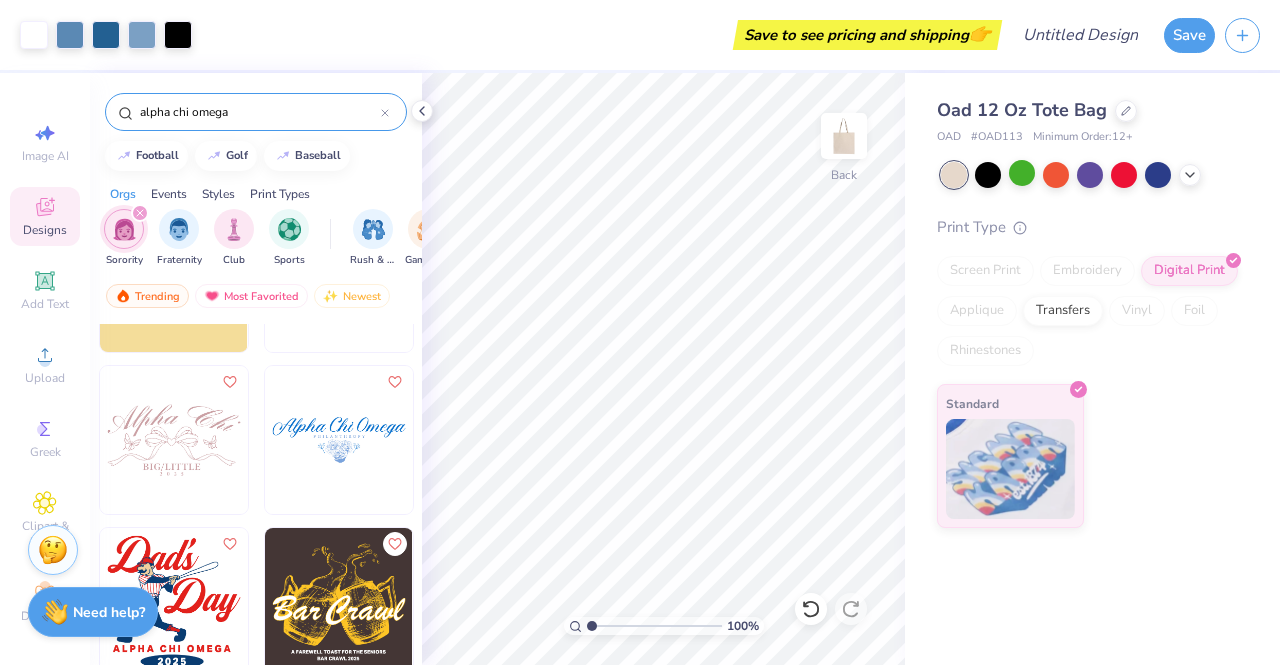 scroll, scrollTop: 3200, scrollLeft: 0, axis: vertical 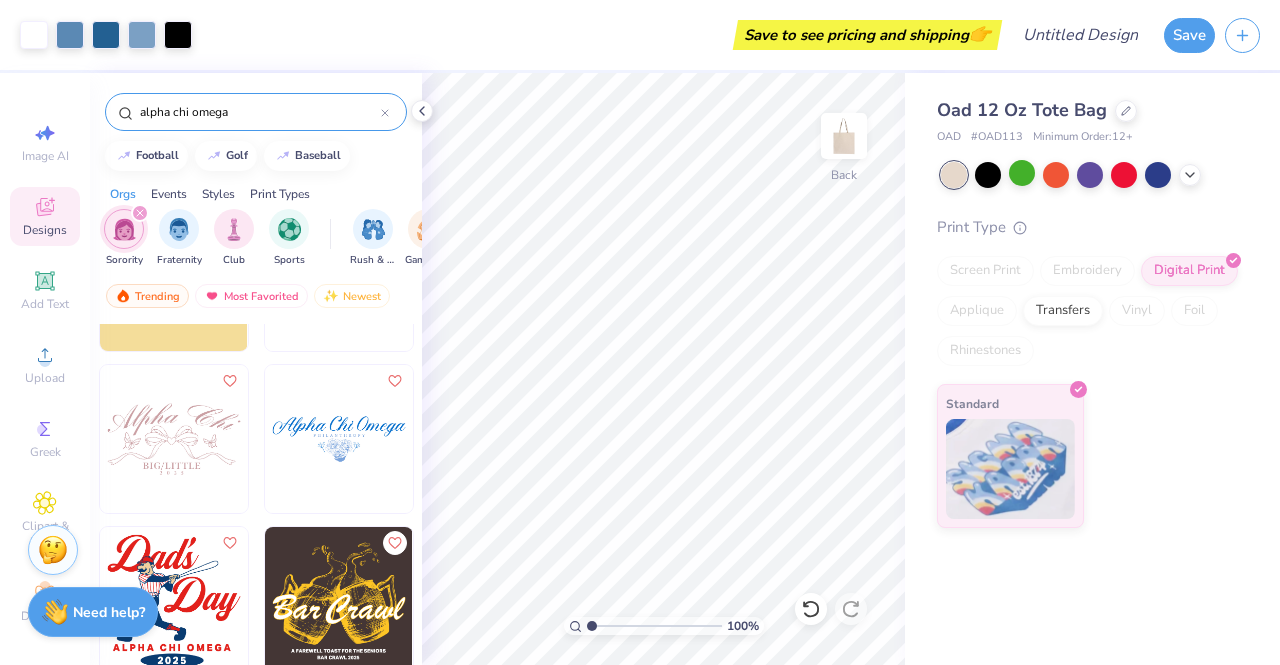 click at bounding box center [339, 439] 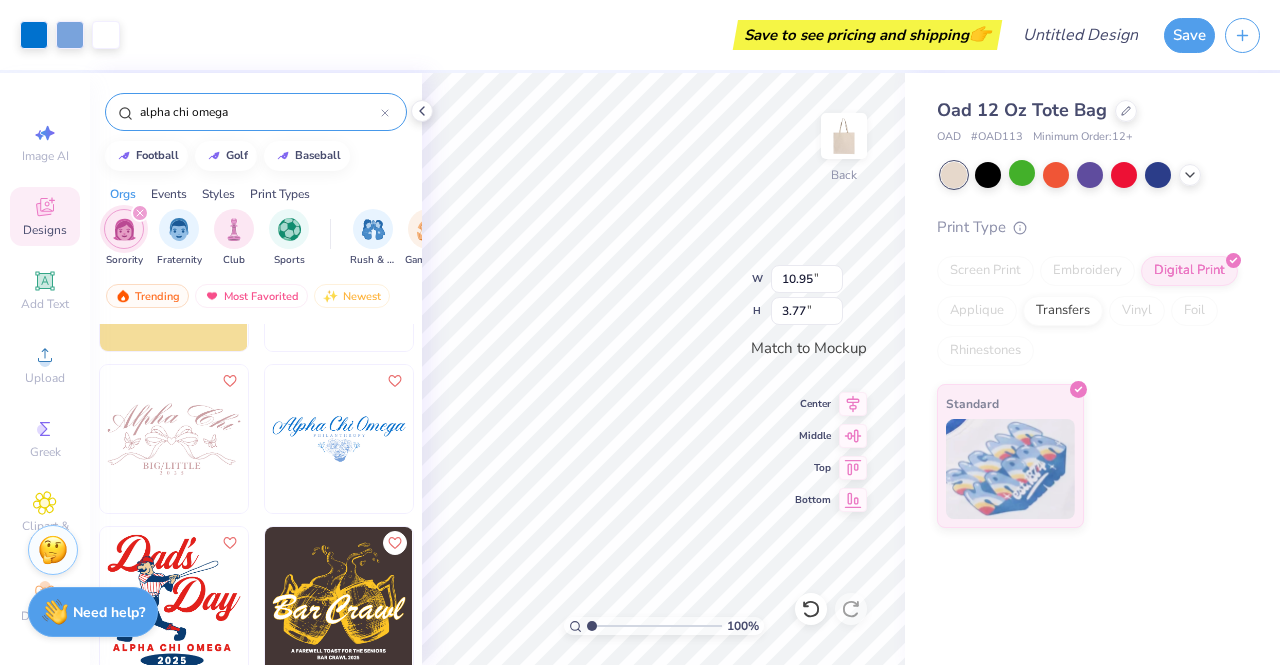 scroll, scrollTop: 3400, scrollLeft: 0, axis: vertical 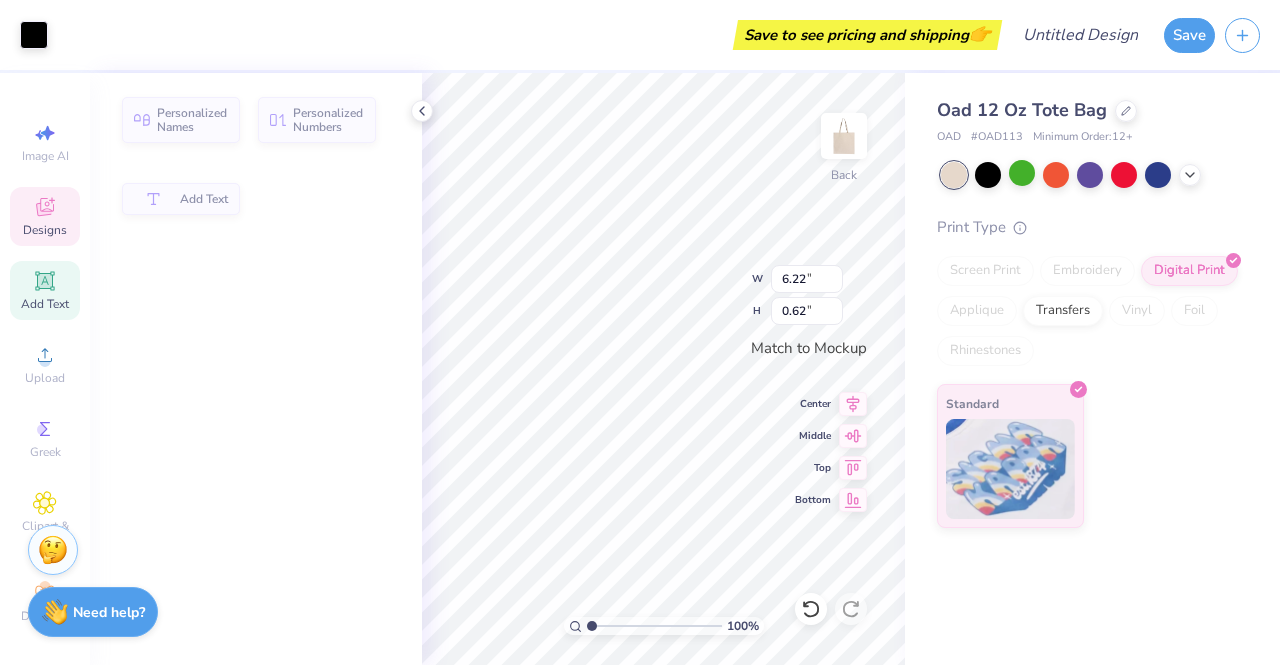 type on "6.22" 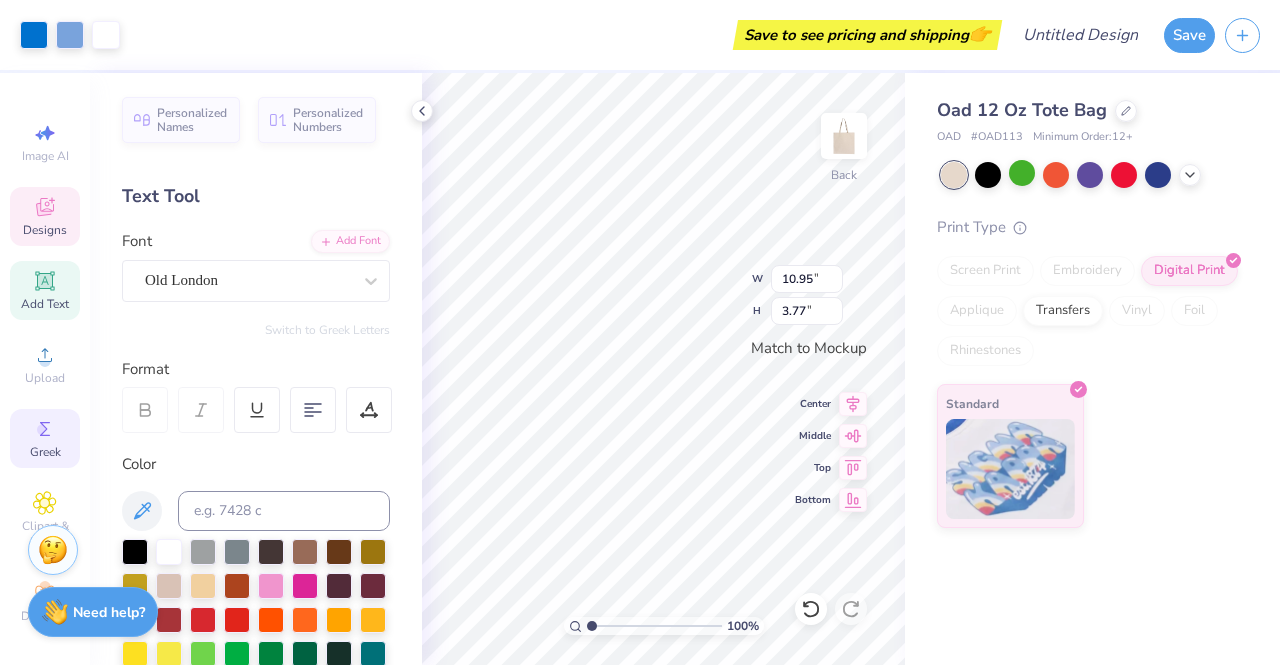 click 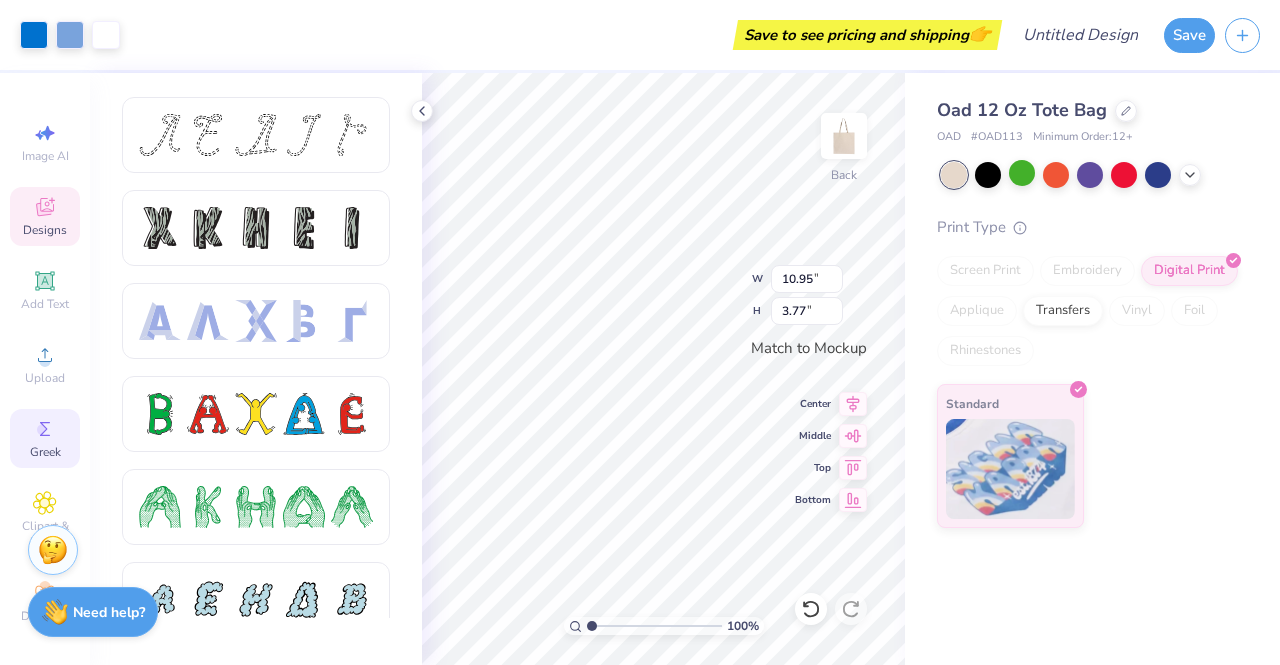 click on "Designs" at bounding box center (45, 230) 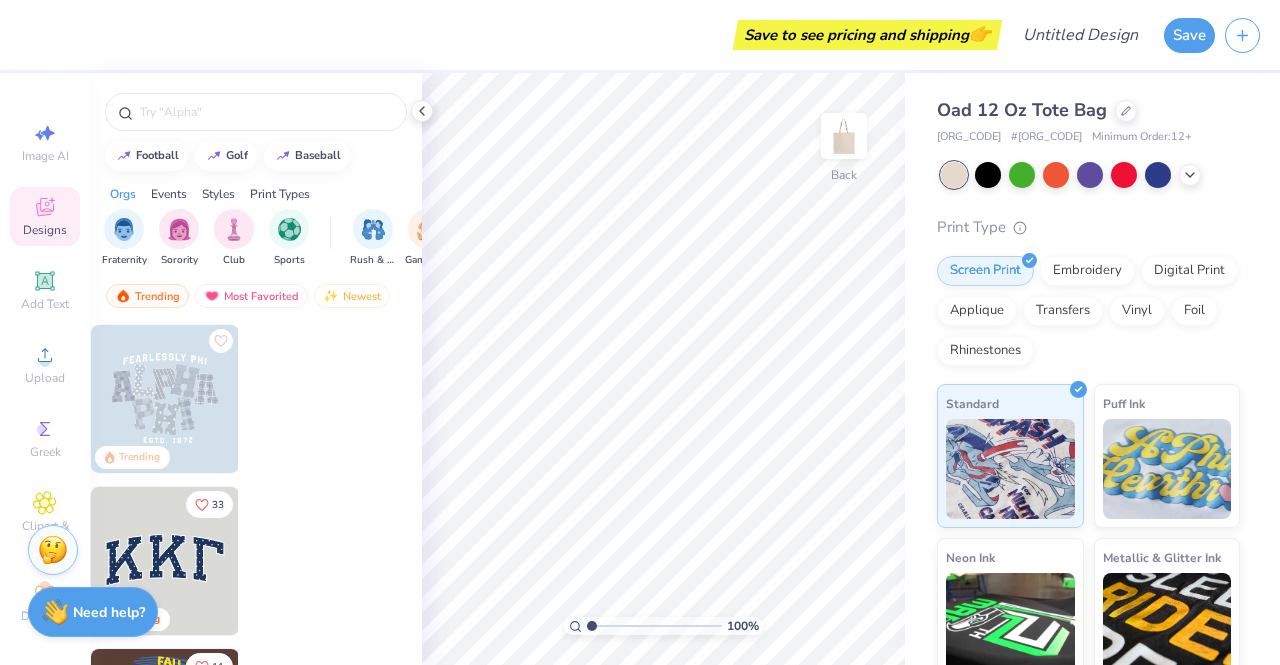 scroll, scrollTop: 0, scrollLeft: 0, axis: both 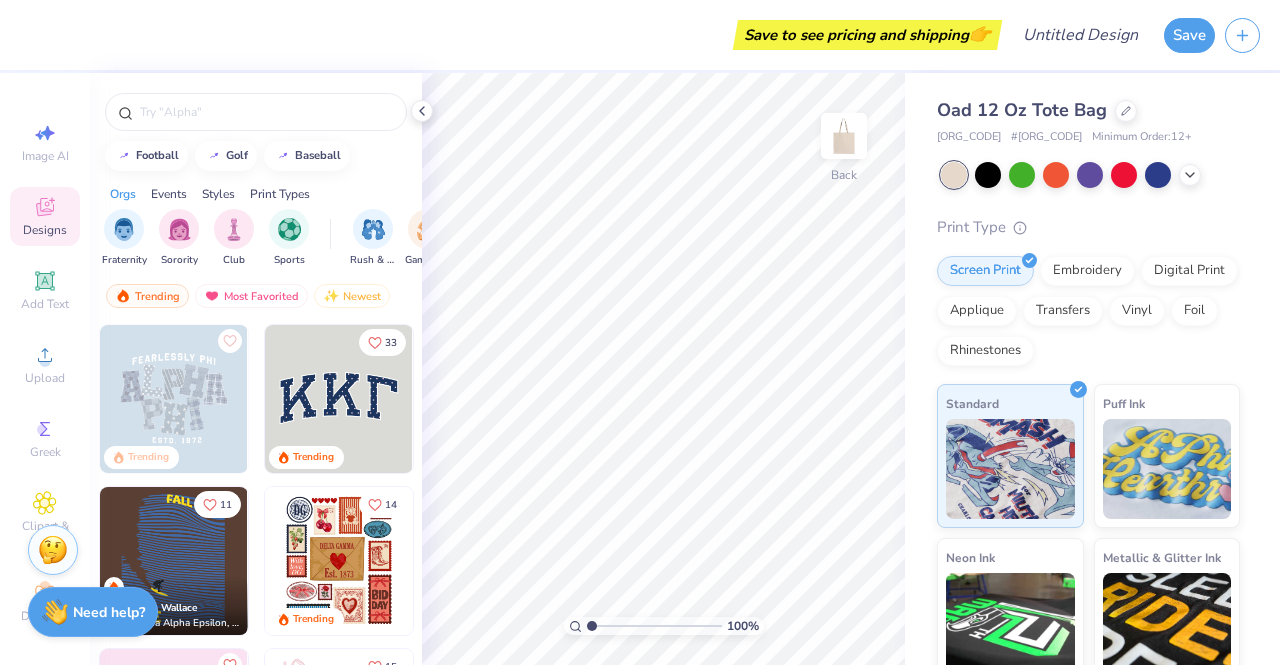click at bounding box center (339, 399) 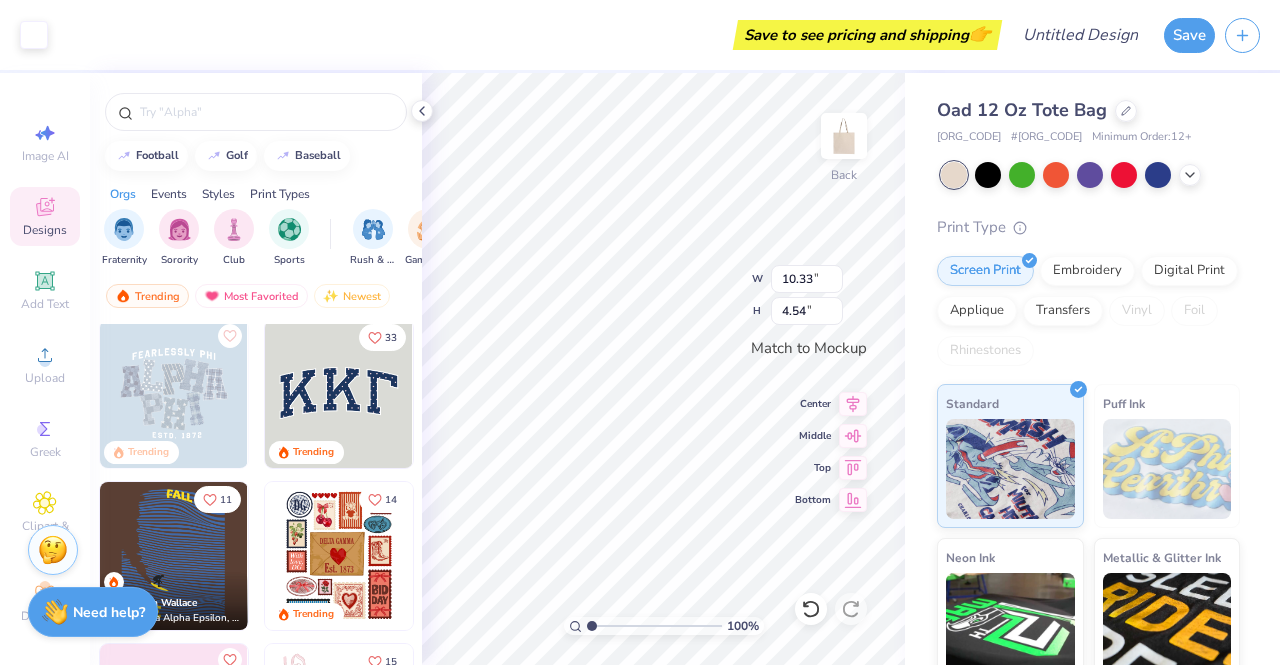 scroll, scrollTop: 0, scrollLeft: 0, axis: both 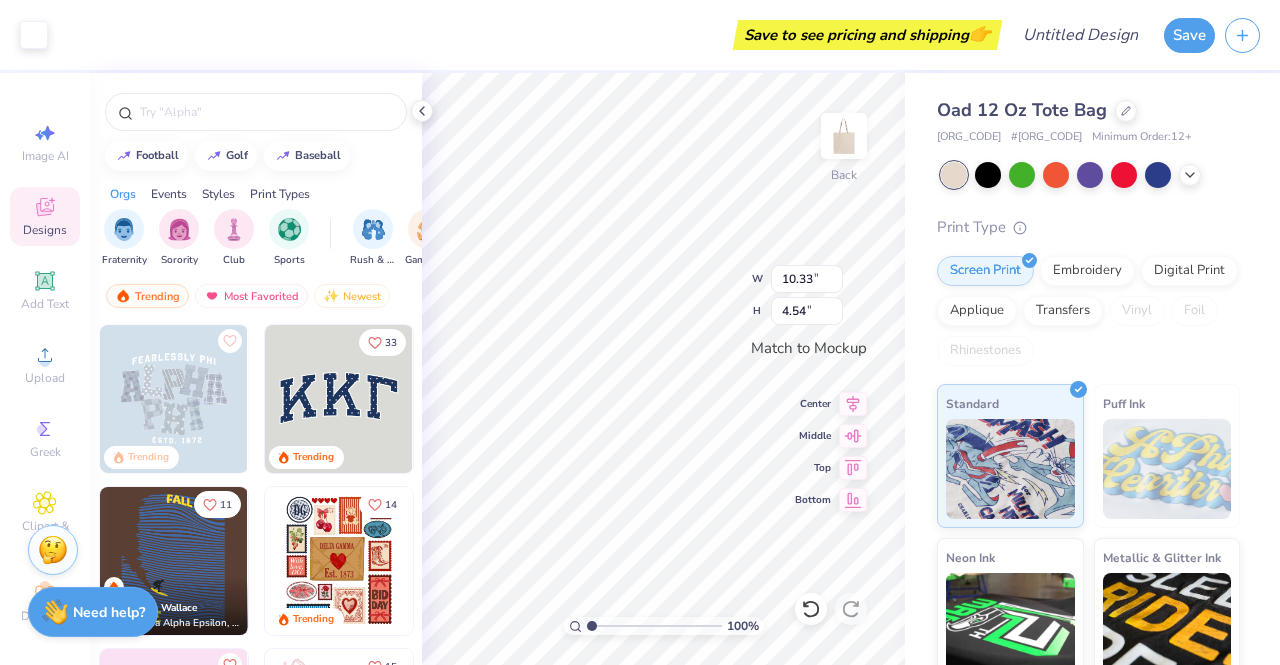 type on "10.15" 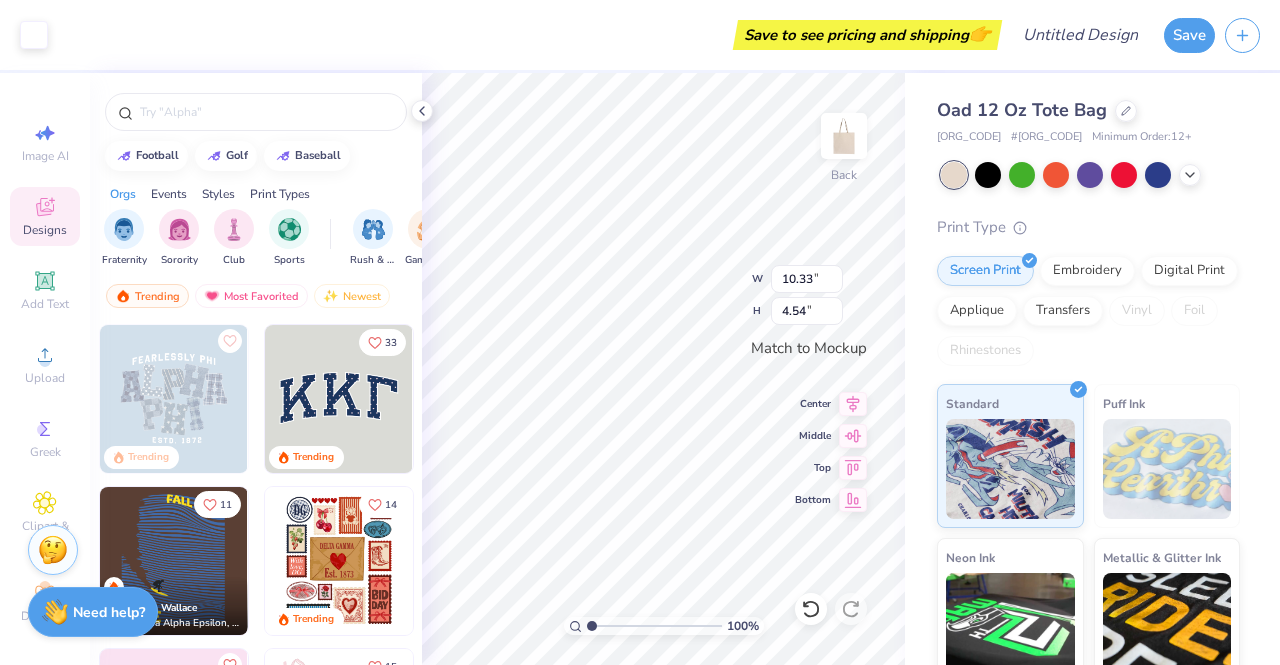 type on "4.33" 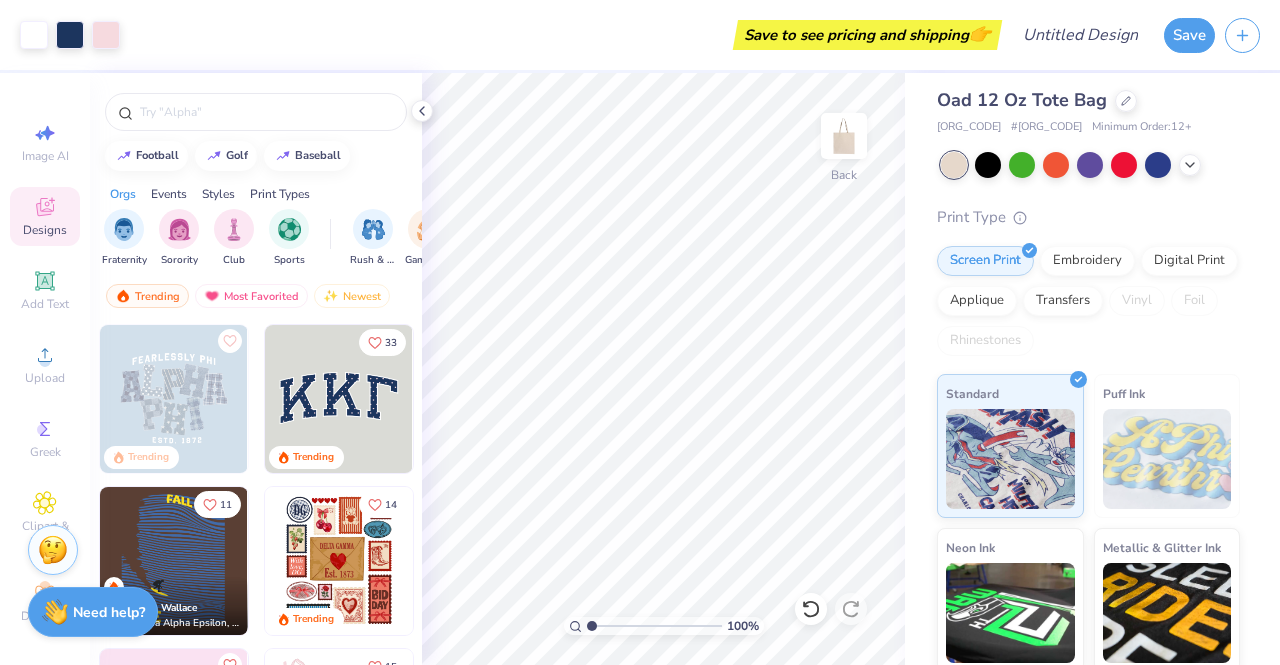 scroll, scrollTop: 0, scrollLeft: 0, axis: both 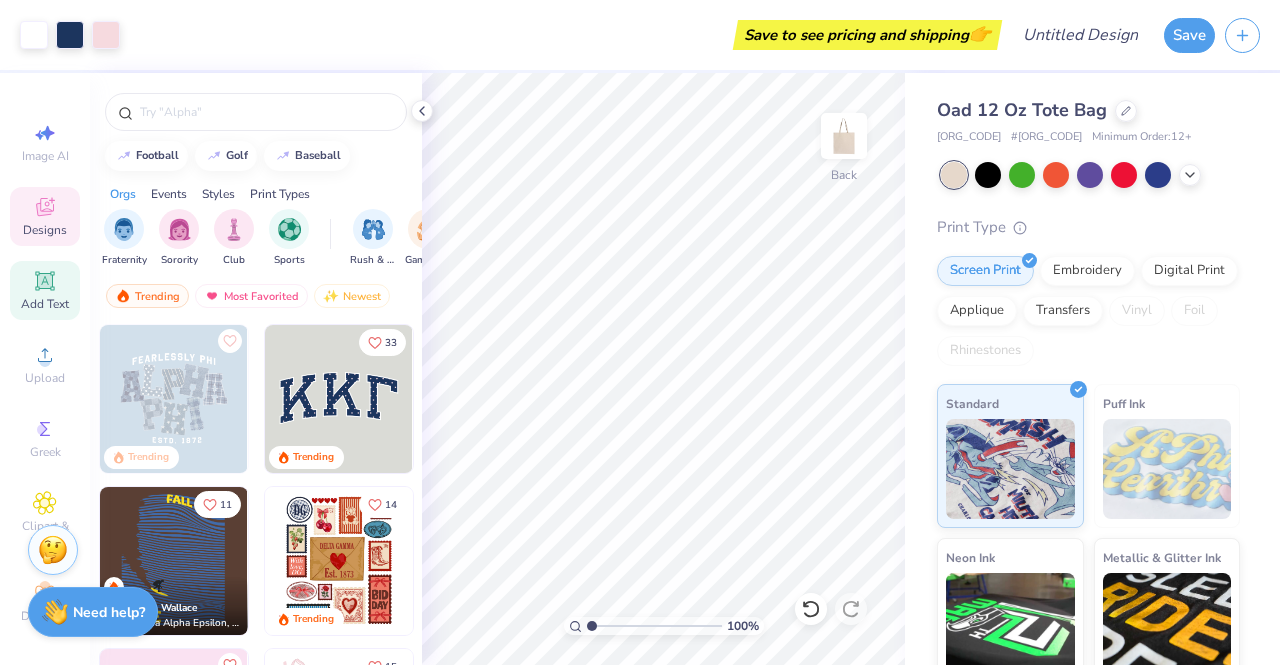 click 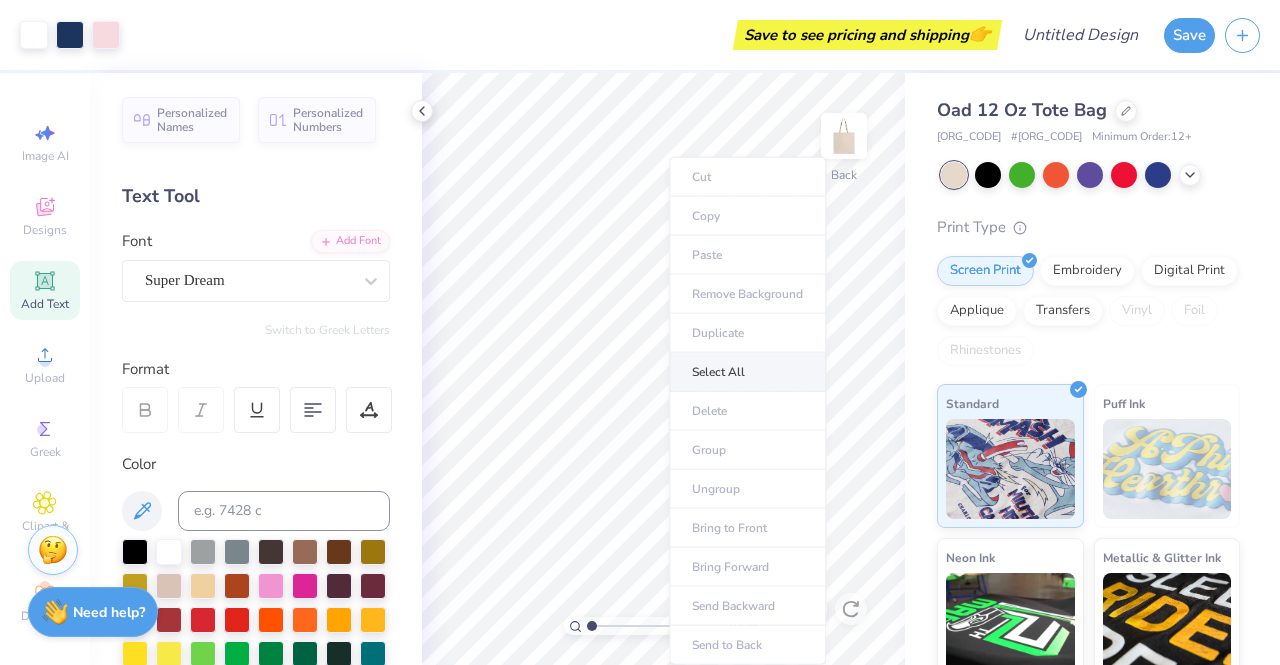 click on "Select All" at bounding box center [747, 372] 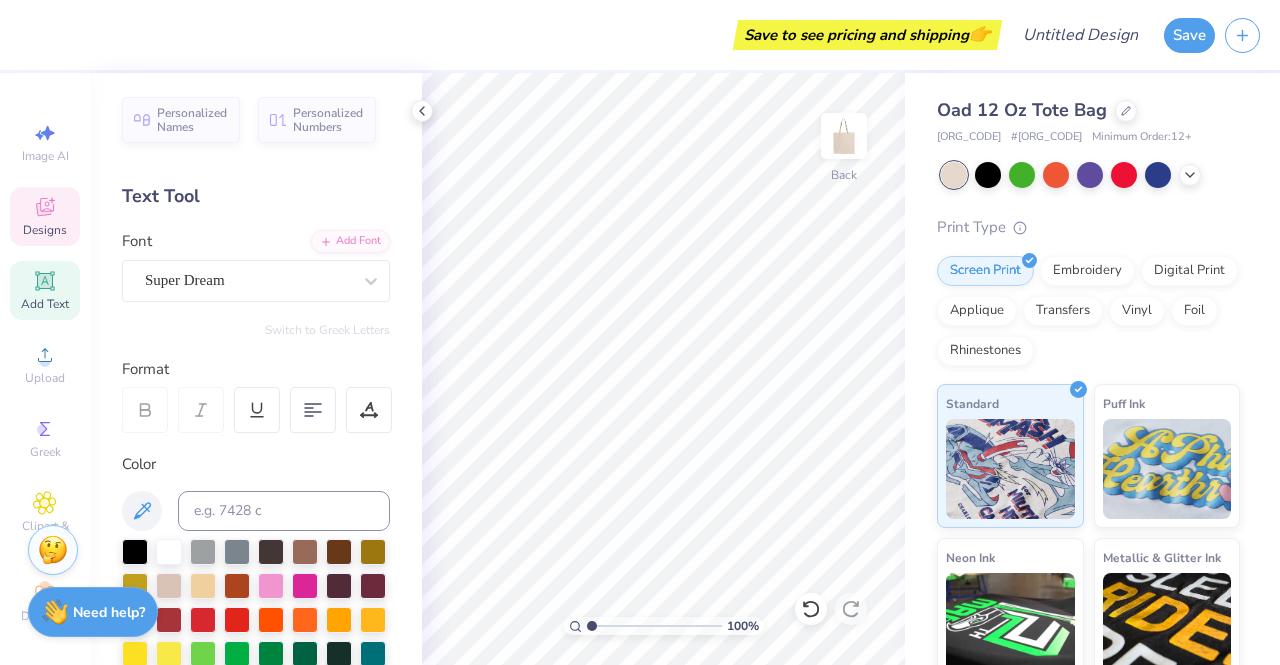 click on "Designs" at bounding box center [45, 216] 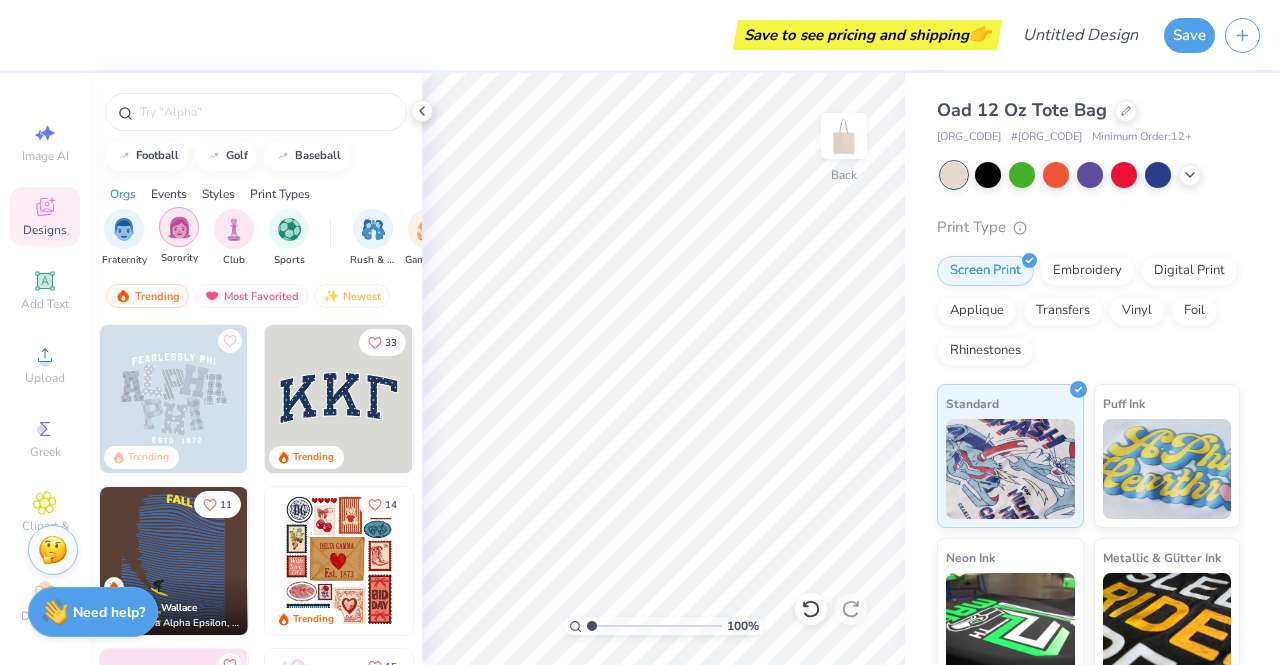 click at bounding box center [179, 227] 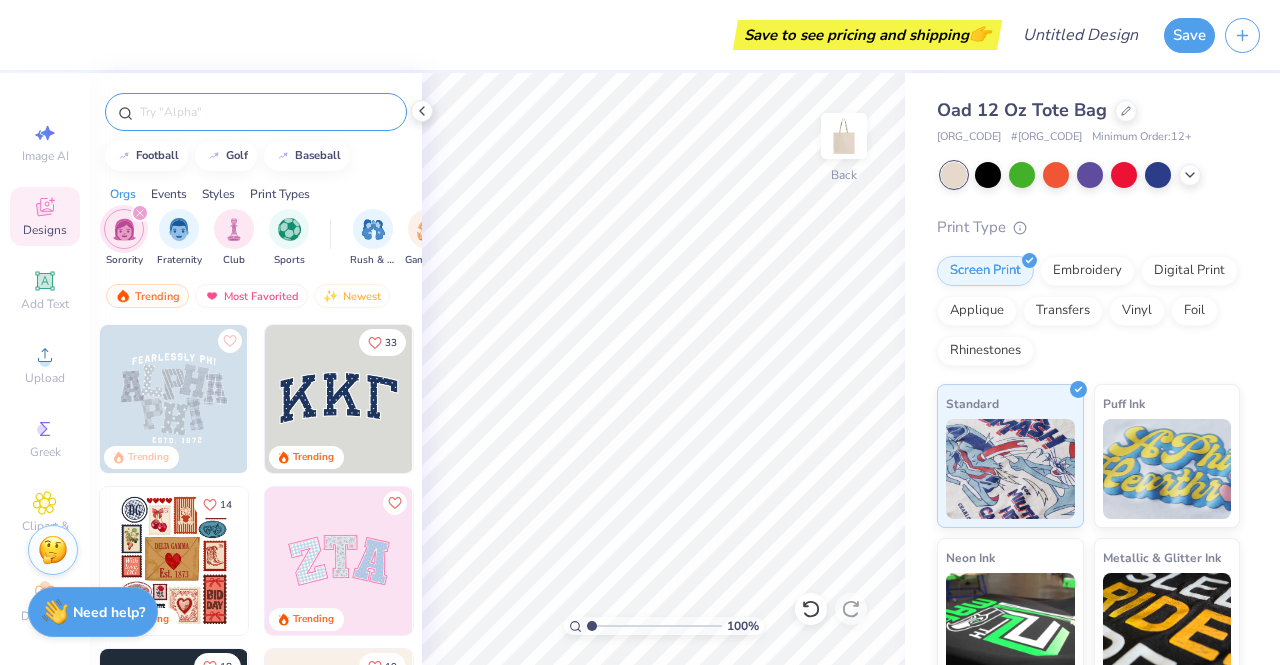 click at bounding box center (256, 112) 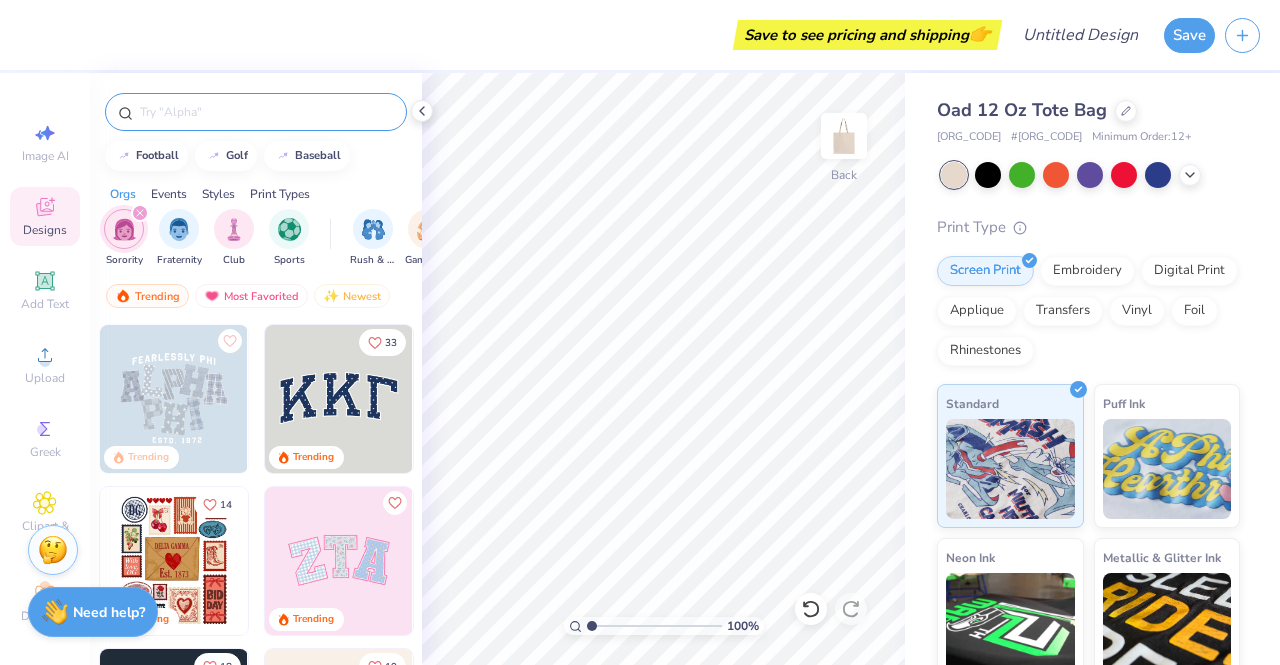click at bounding box center (266, 112) 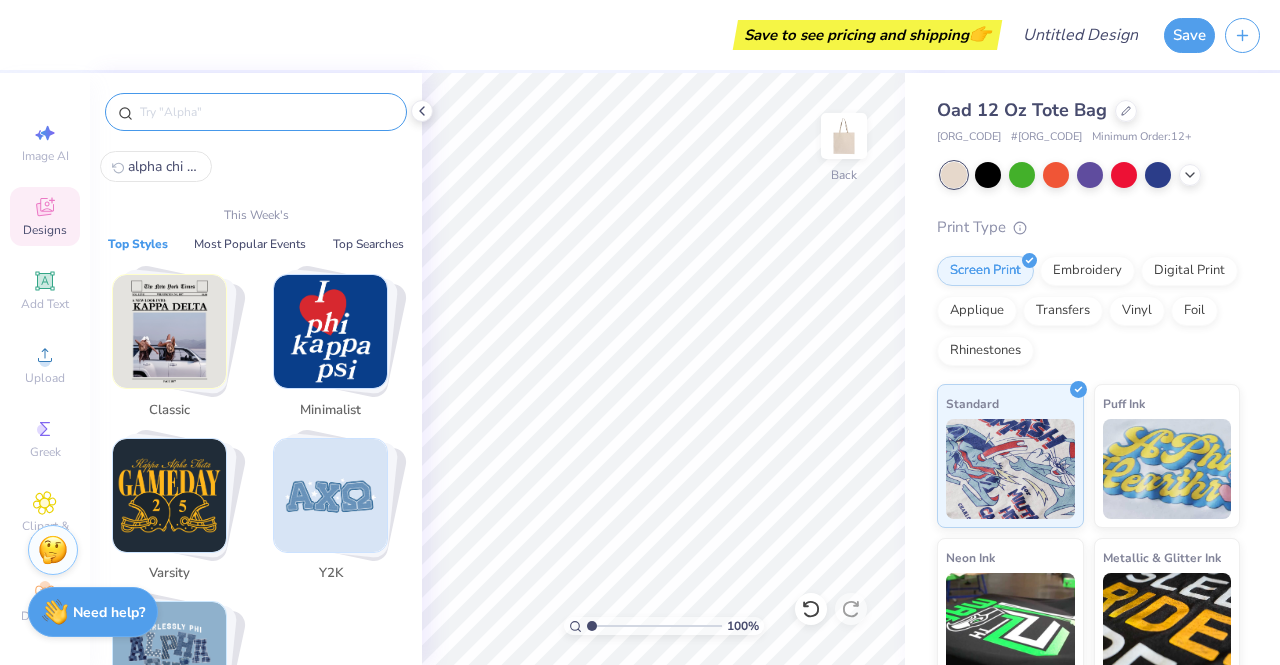 click on "alpha chi omega" at bounding box center [156, 166] 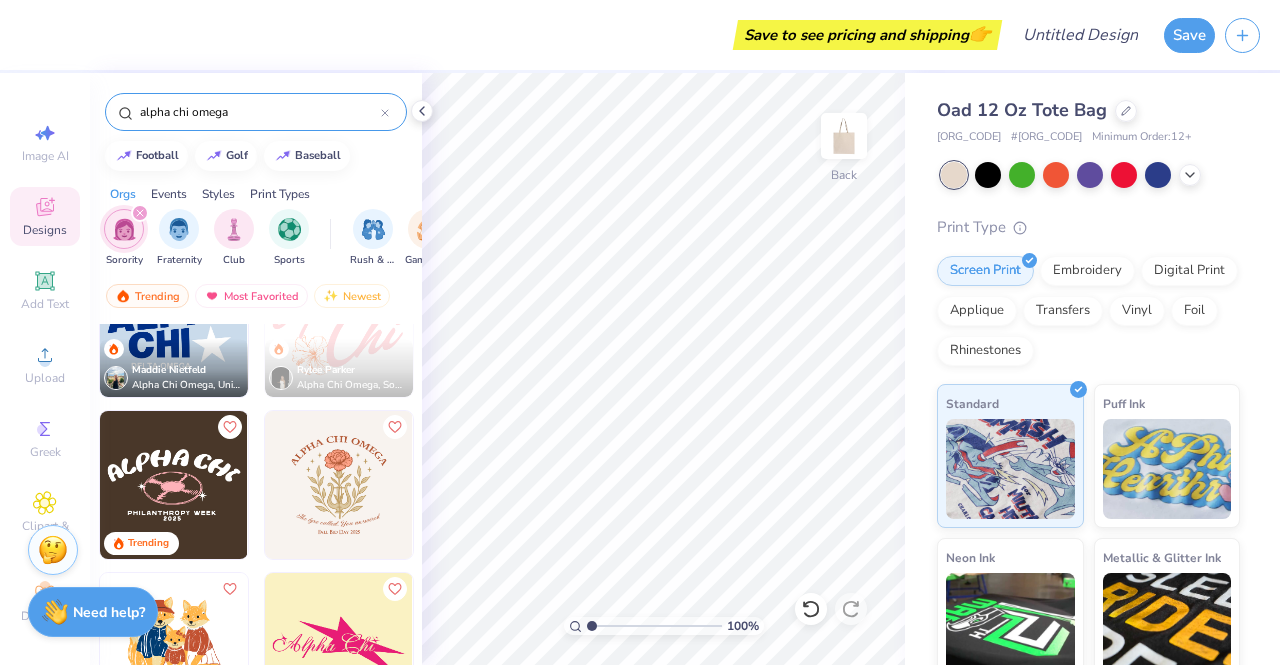 scroll, scrollTop: 0, scrollLeft: 0, axis: both 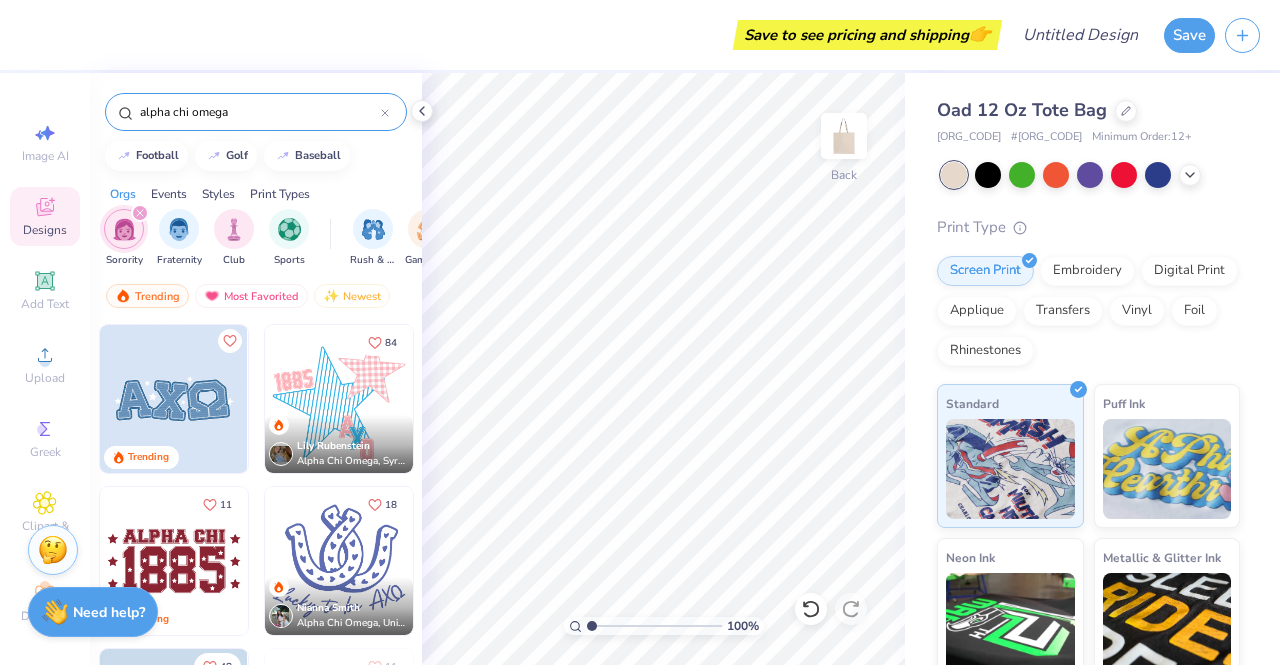 click at bounding box center (174, 399) 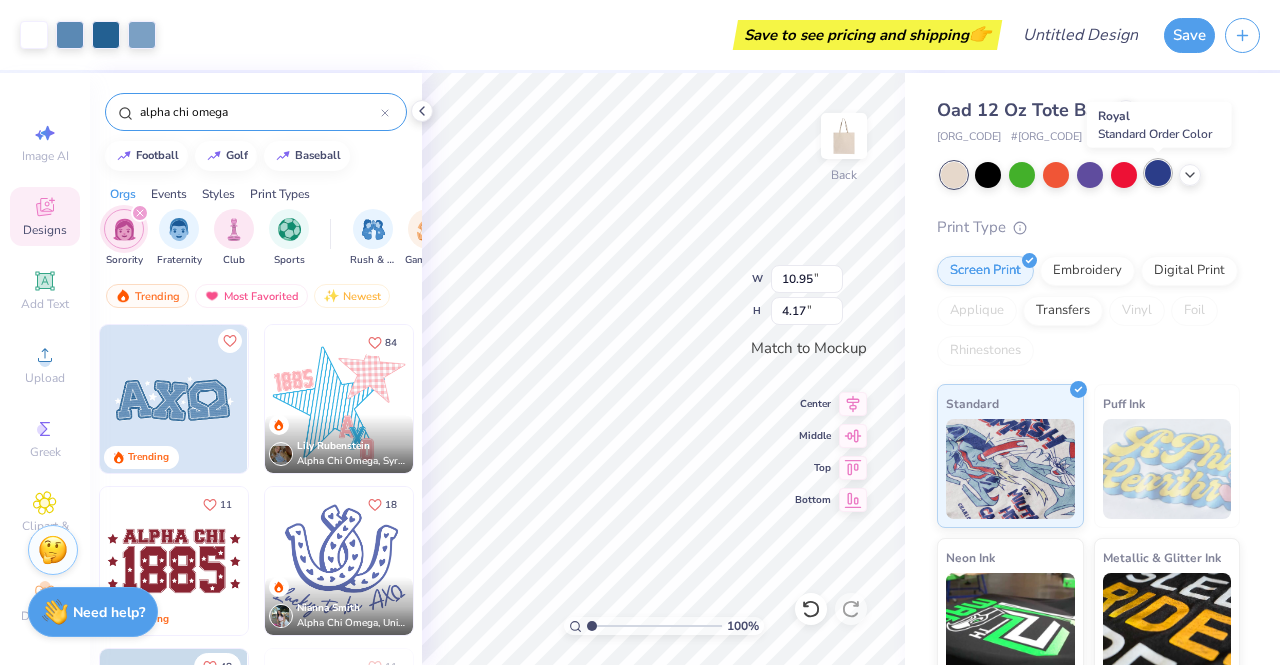 click at bounding box center [1158, 173] 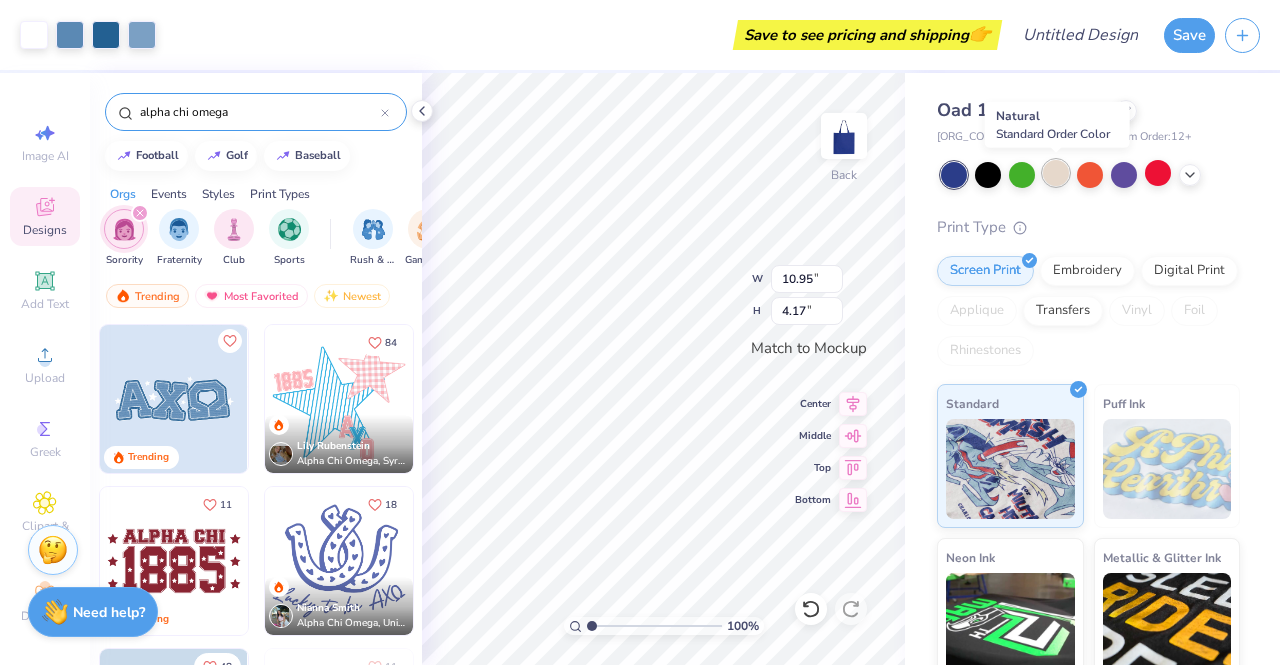 click at bounding box center [1056, 173] 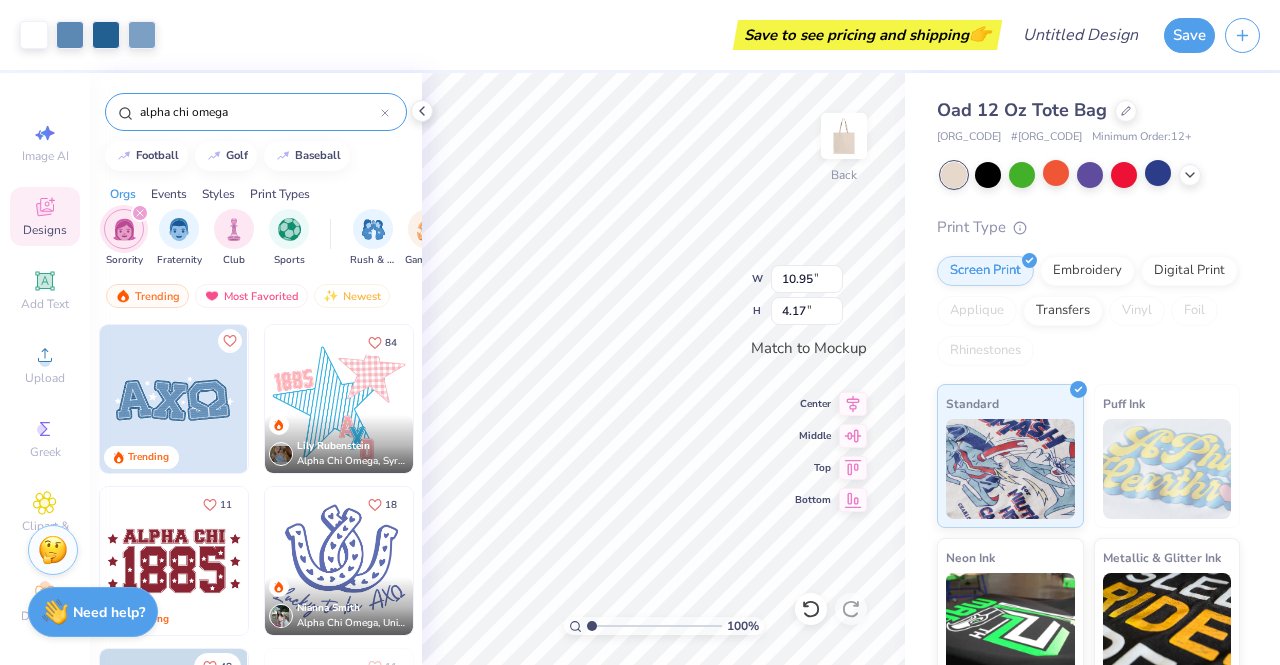 click on "Oad 12 Oz Tote Bag OAD # OAD113 Minimum Order:  12 +   Print Type Screen Print Embroidery Digital Print Applique Transfers Vinyl Foil Rhinestones Standard Puff Ink Neon Ink Metallic & Glitter Ink Glow in the Dark Ink Water based Ink" at bounding box center [1092, 454] 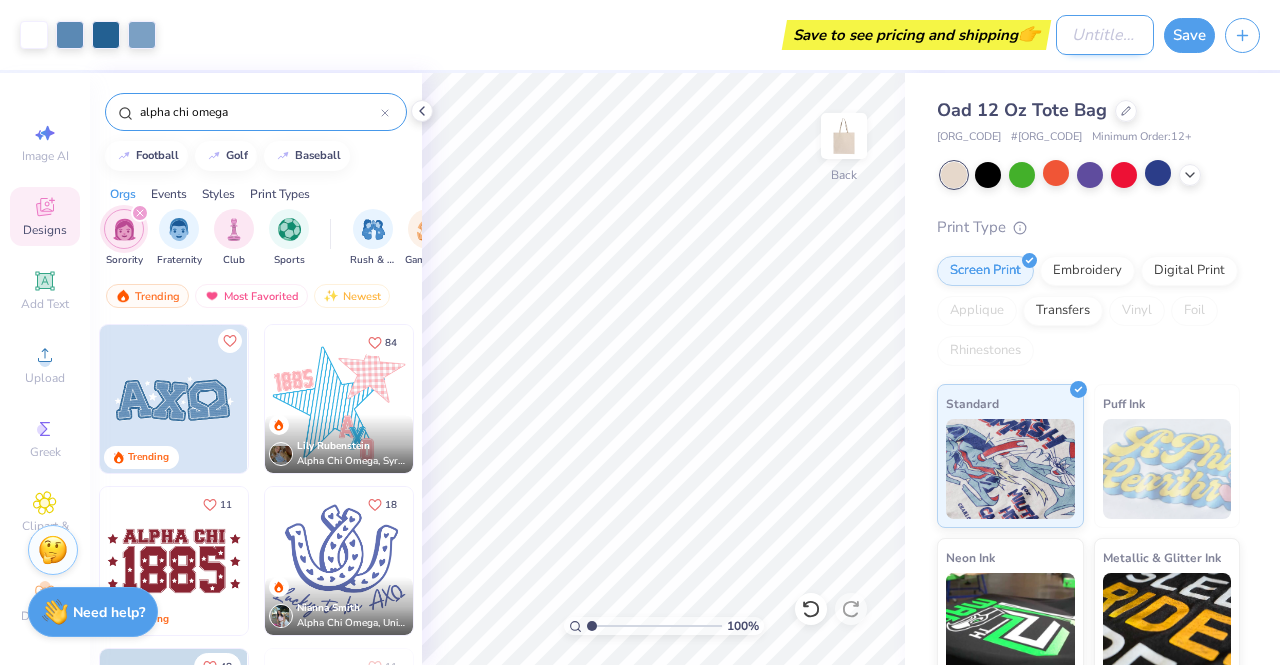 click on "Design Title" at bounding box center [1105, 35] 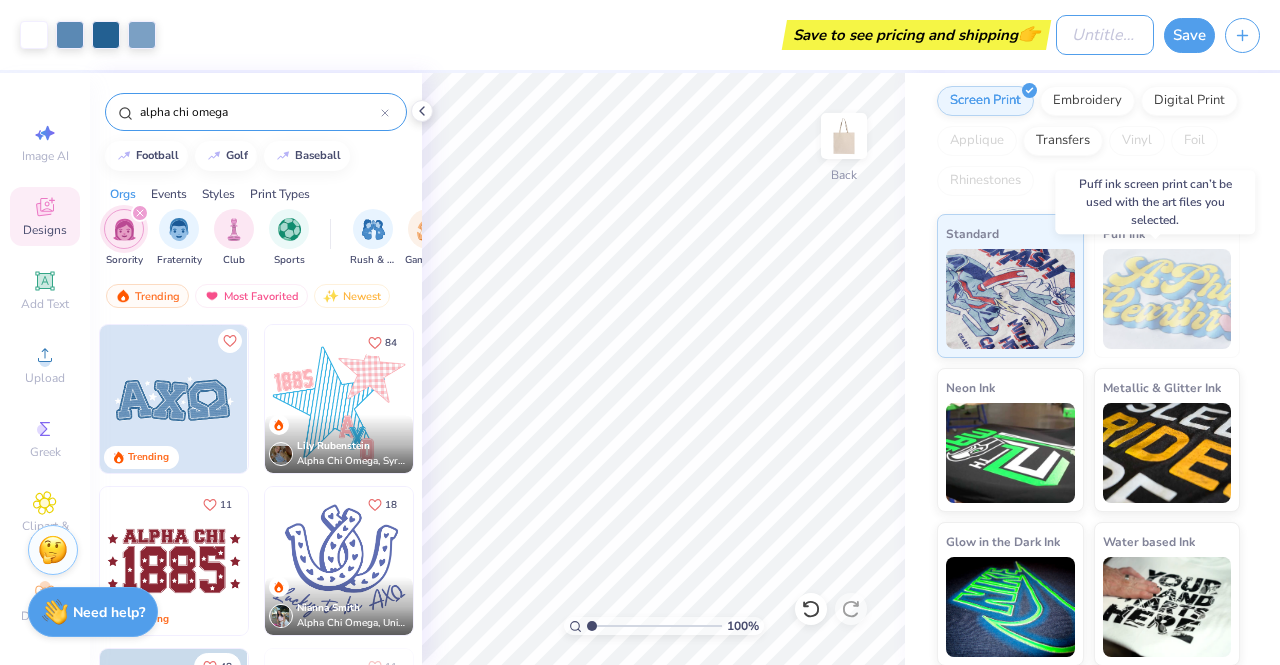 scroll, scrollTop: 0, scrollLeft: 0, axis: both 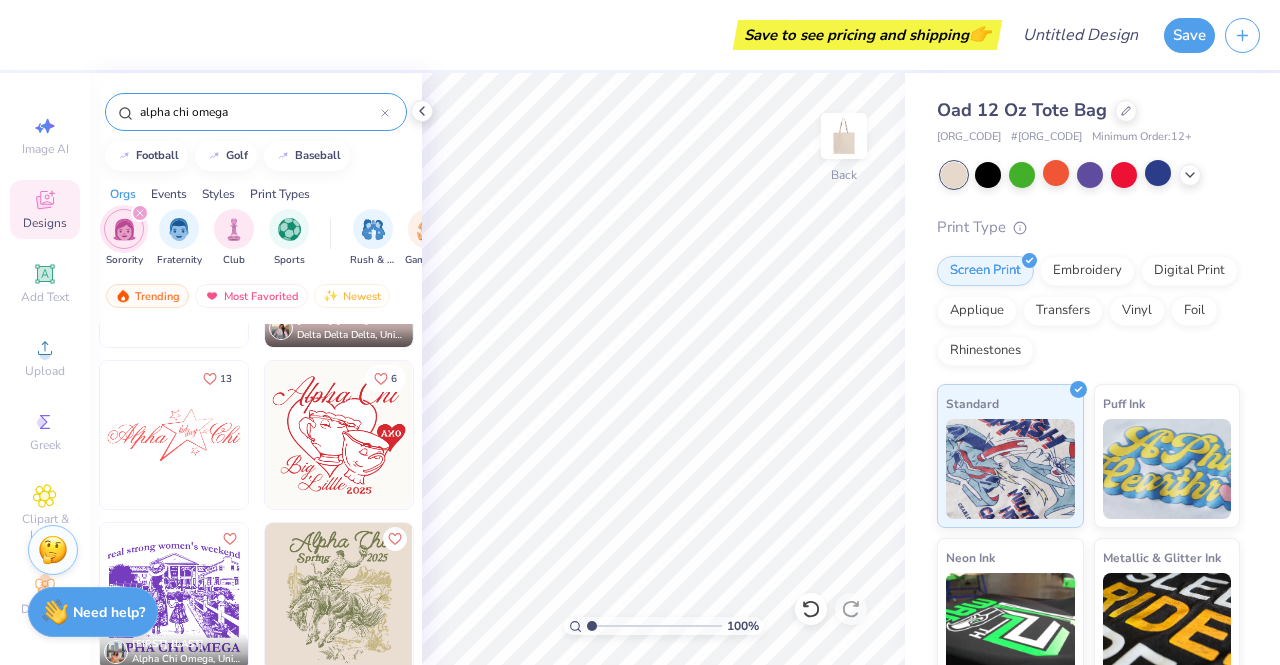 click at bounding box center [174, 435] 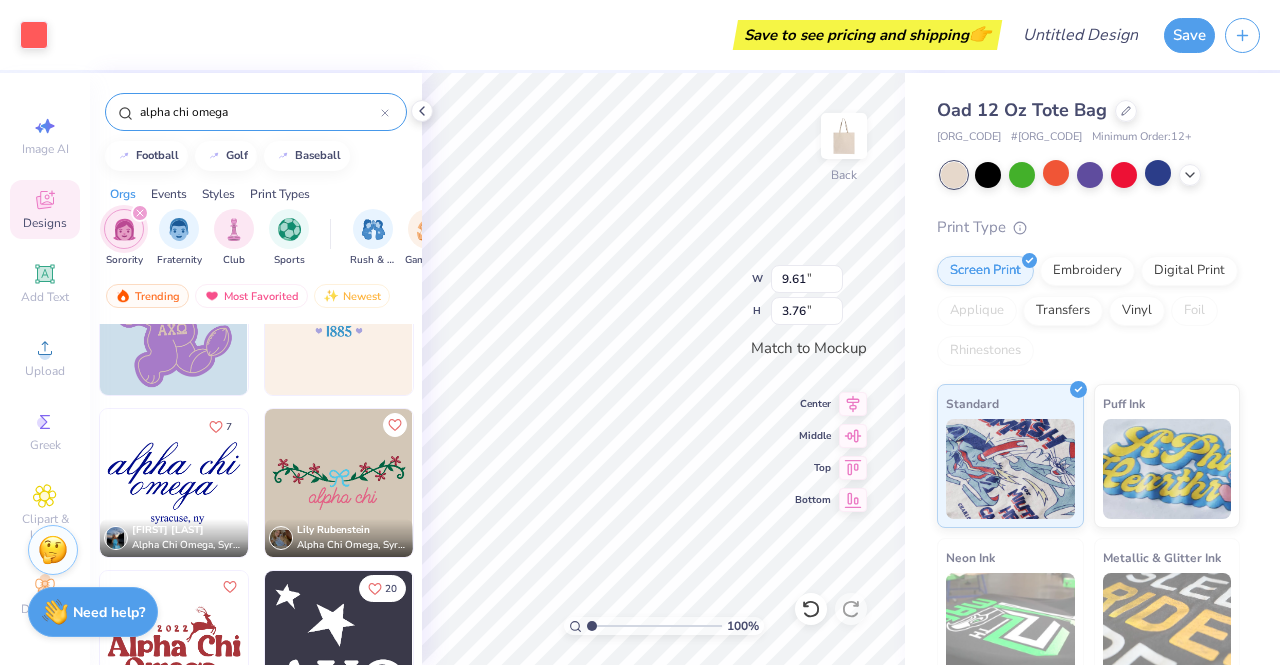 scroll, scrollTop: 5000, scrollLeft: 0, axis: vertical 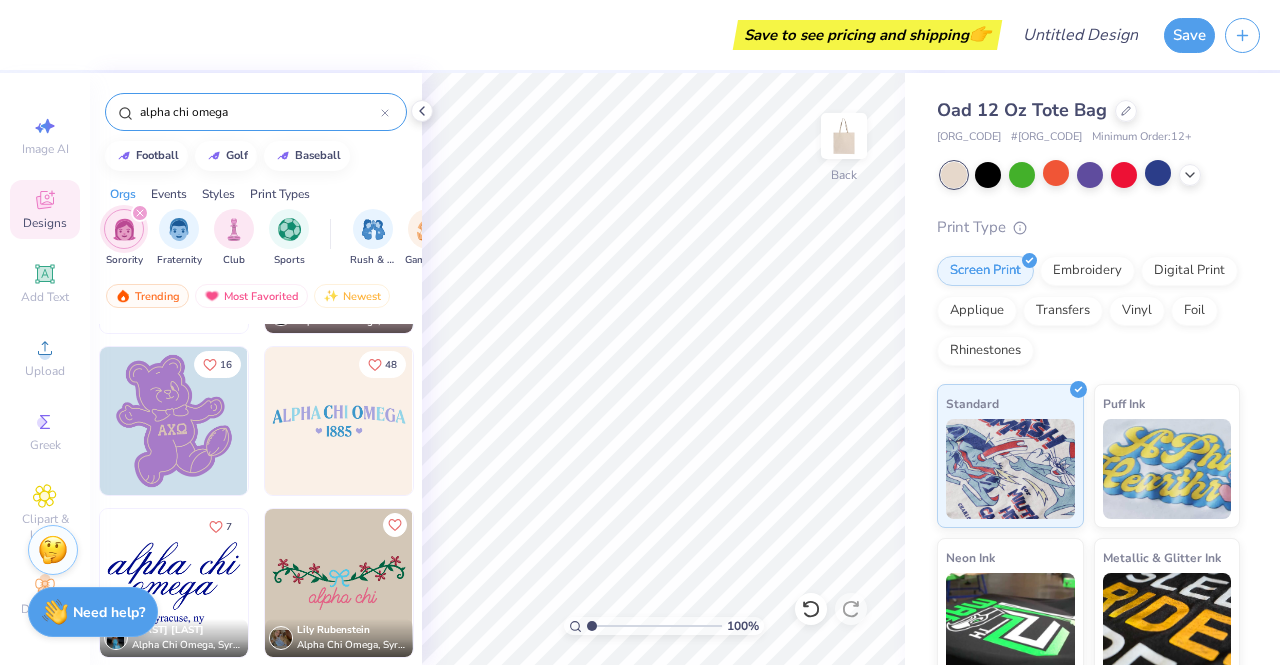 click at bounding box center [339, 421] 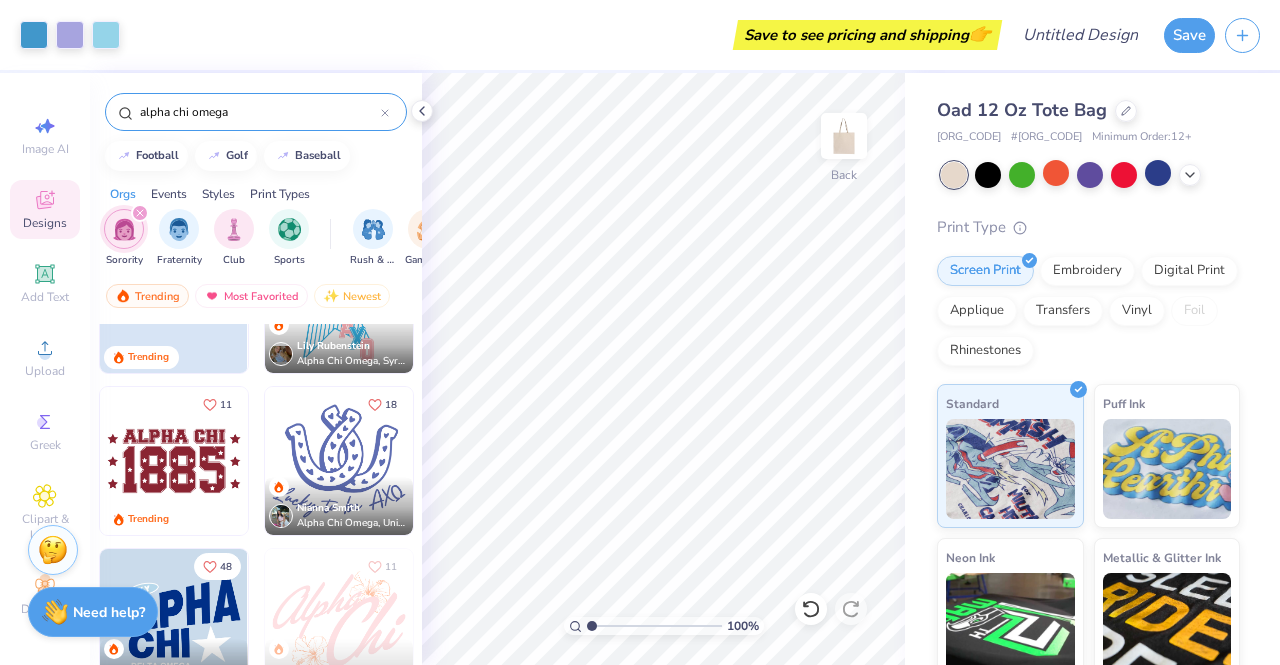 scroll, scrollTop: 0, scrollLeft: 0, axis: both 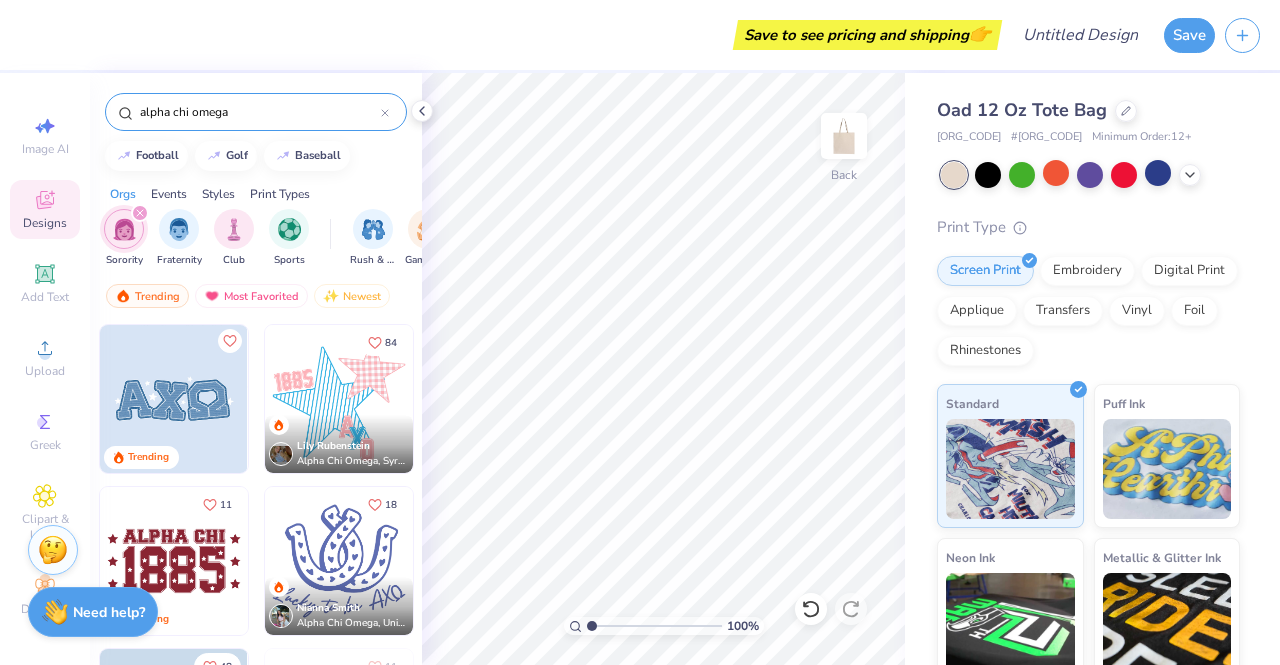 click at bounding box center [174, 399] 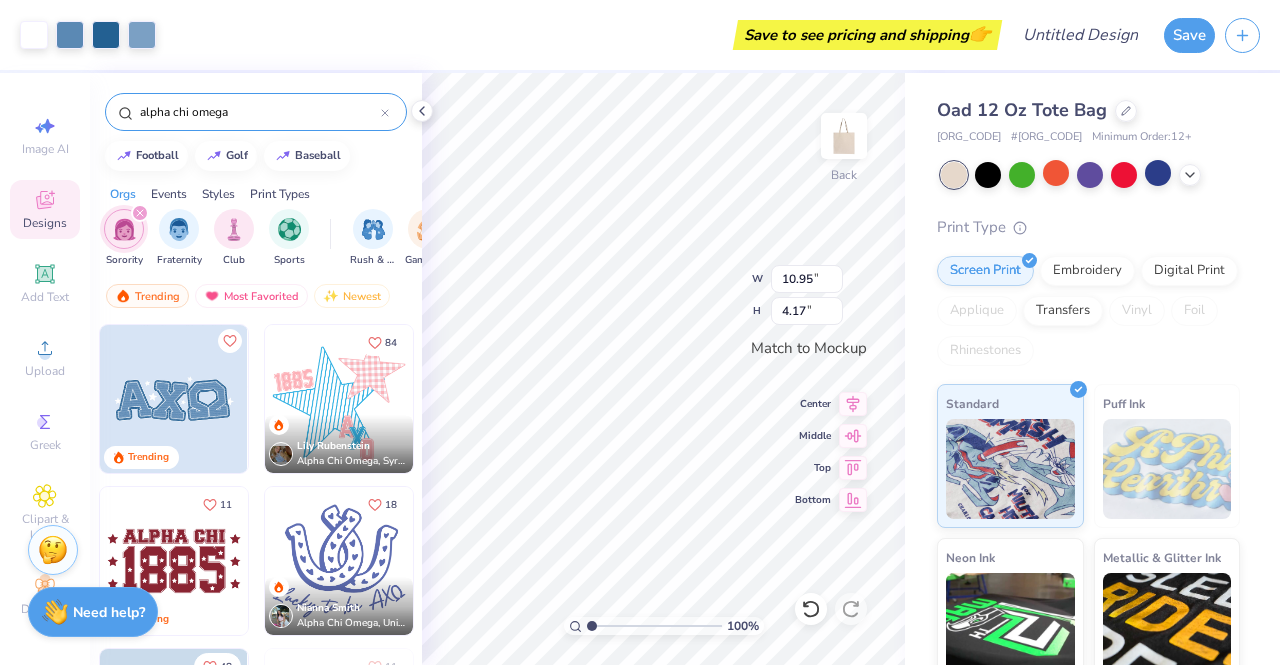 click on "Oad 12 Oz Tote Bag OAD # OAD113 Minimum Order:  12 +   Print Type Screen Print Embroidery Digital Print Applique Transfers Vinyl Foil Rhinestones Standard Puff Ink Neon Ink Metallic & Glitter Ink Glow in the Dark Ink Water based Ink" at bounding box center (1092, 454) 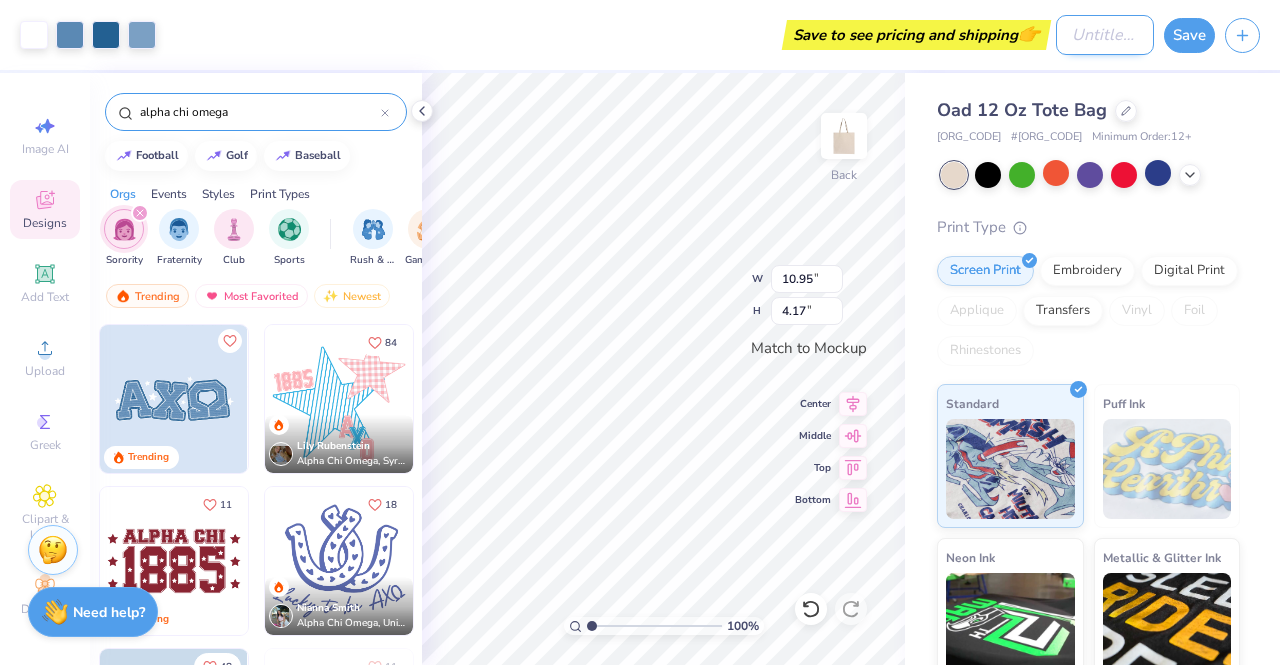 click on "Design Title" at bounding box center (1105, 35) 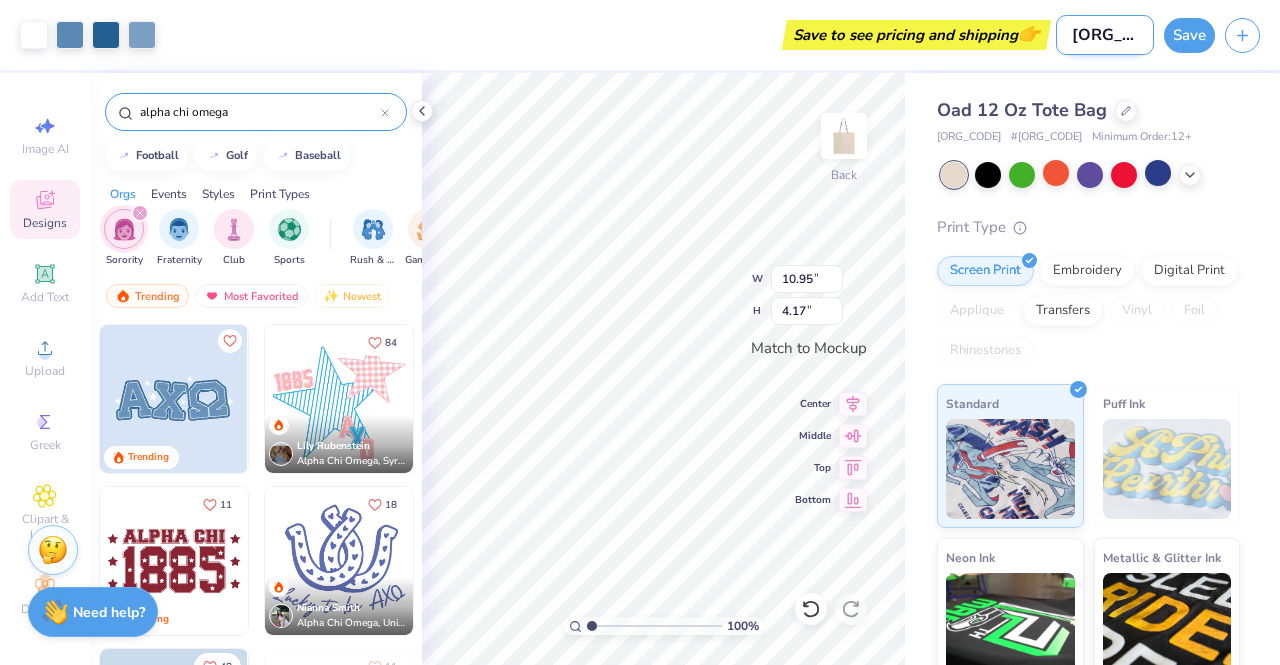 scroll, scrollTop: 0, scrollLeft: 6, axis: horizontal 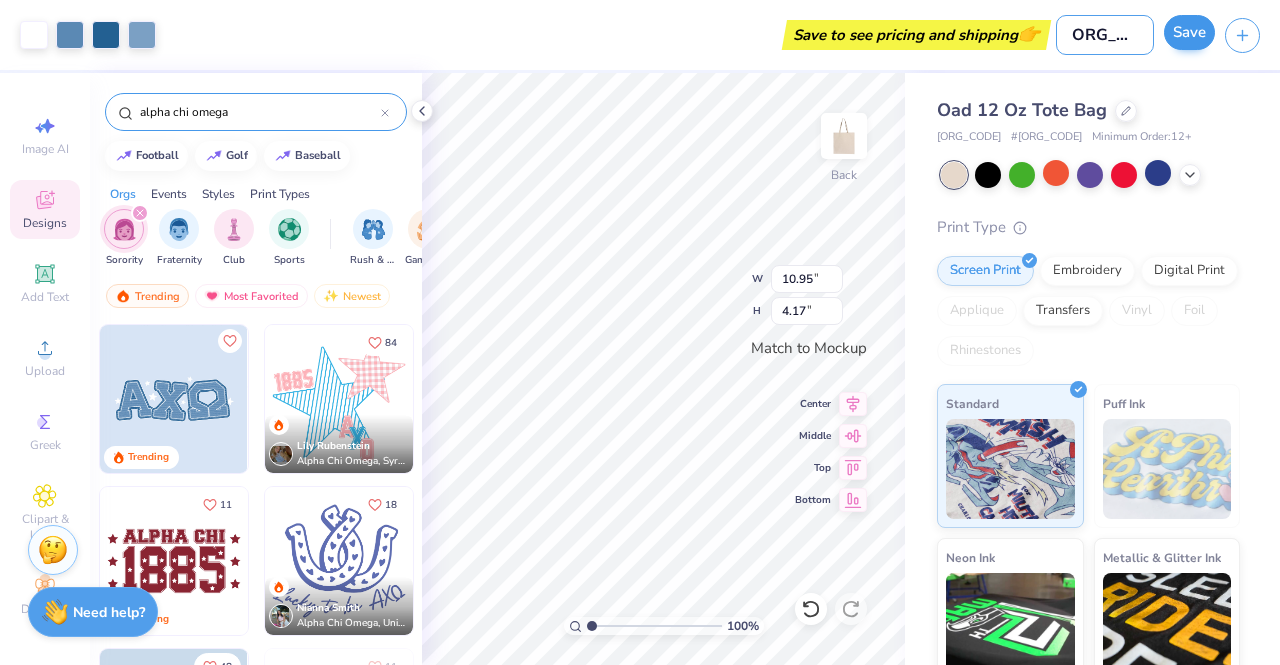 type on "Kappa Nu" 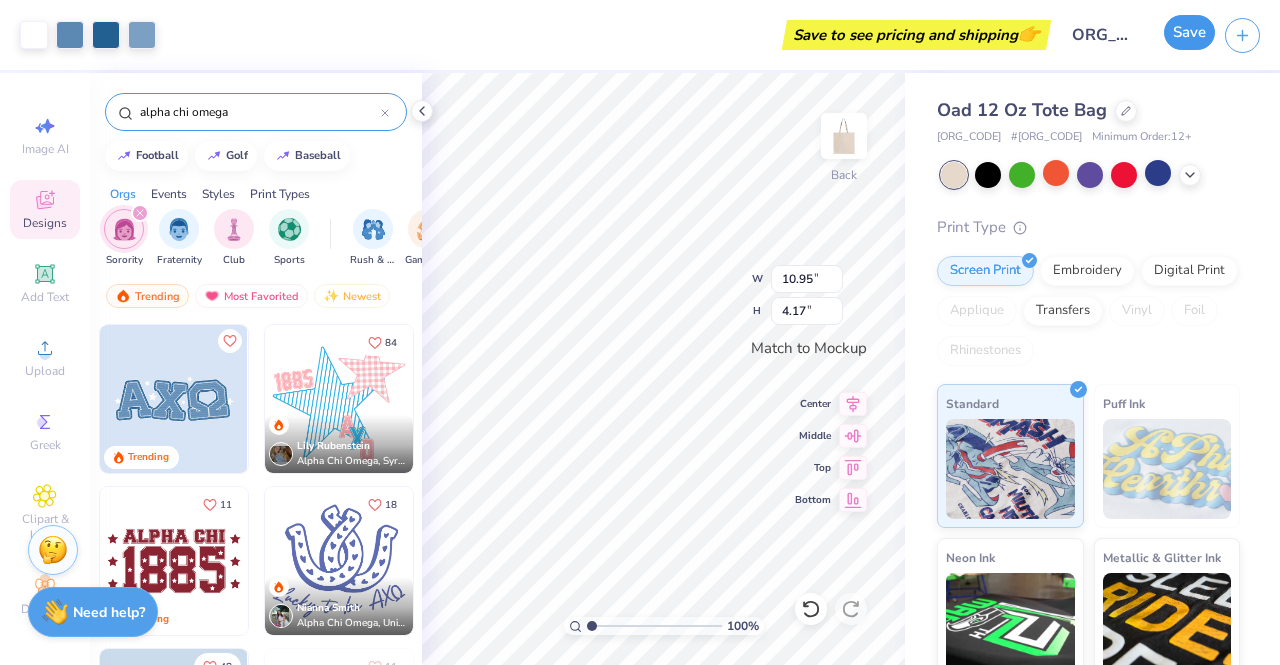 click on "Save" at bounding box center [1189, 32] 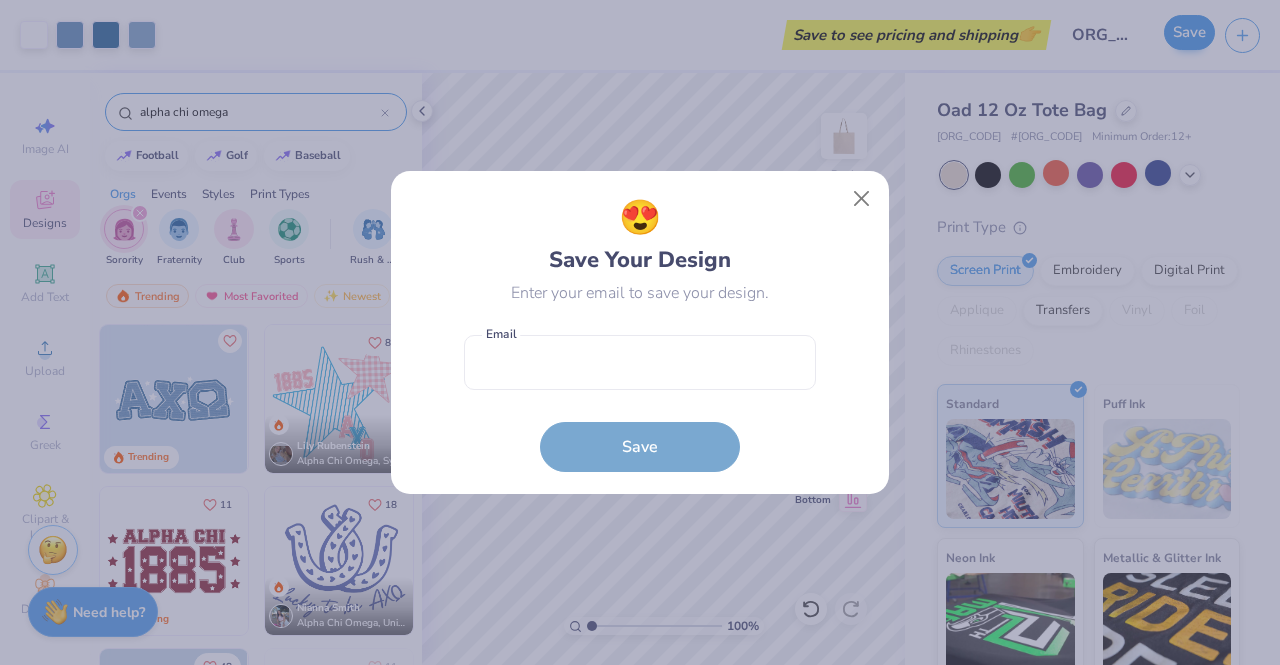 scroll, scrollTop: 0, scrollLeft: 0, axis: both 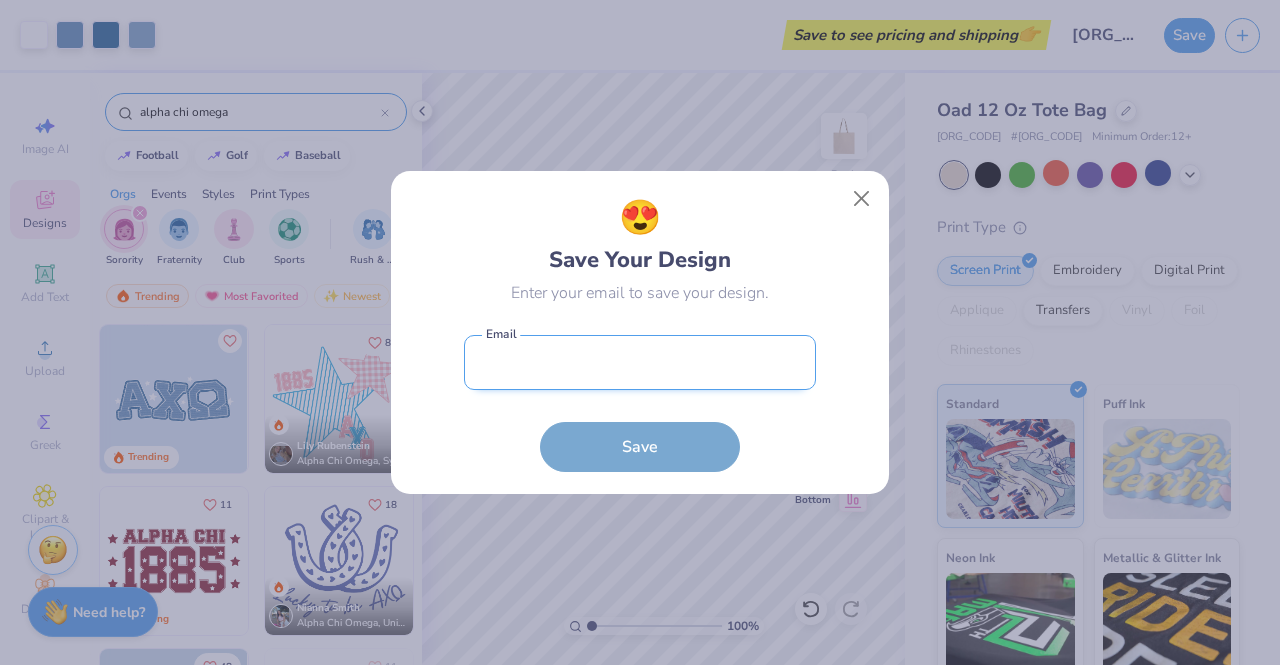 click at bounding box center [640, 362] 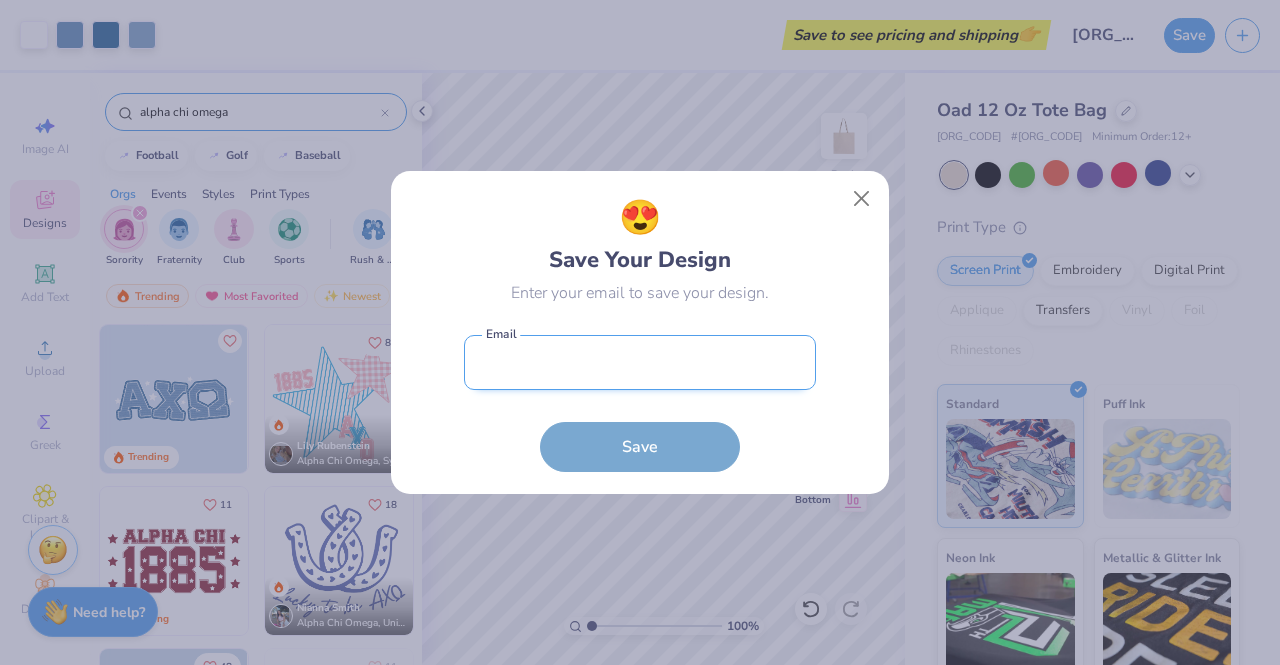 type on "kmerritt@alphachiomega.org" 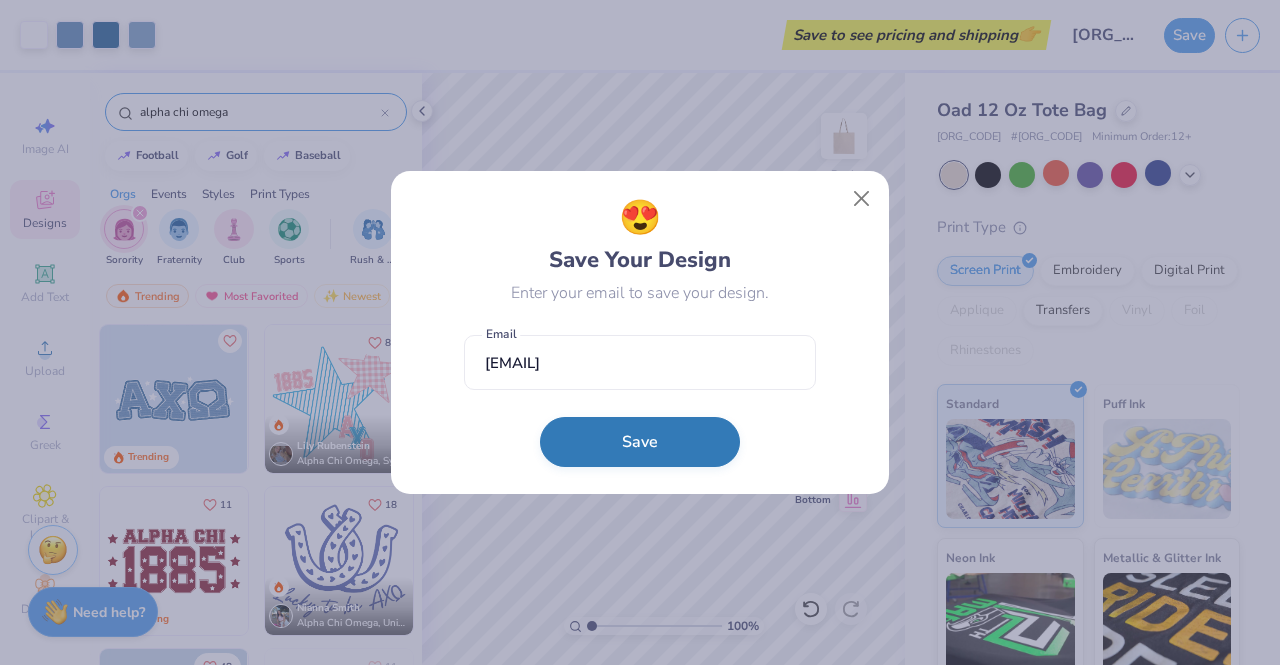 click on "Save" at bounding box center (640, 442) 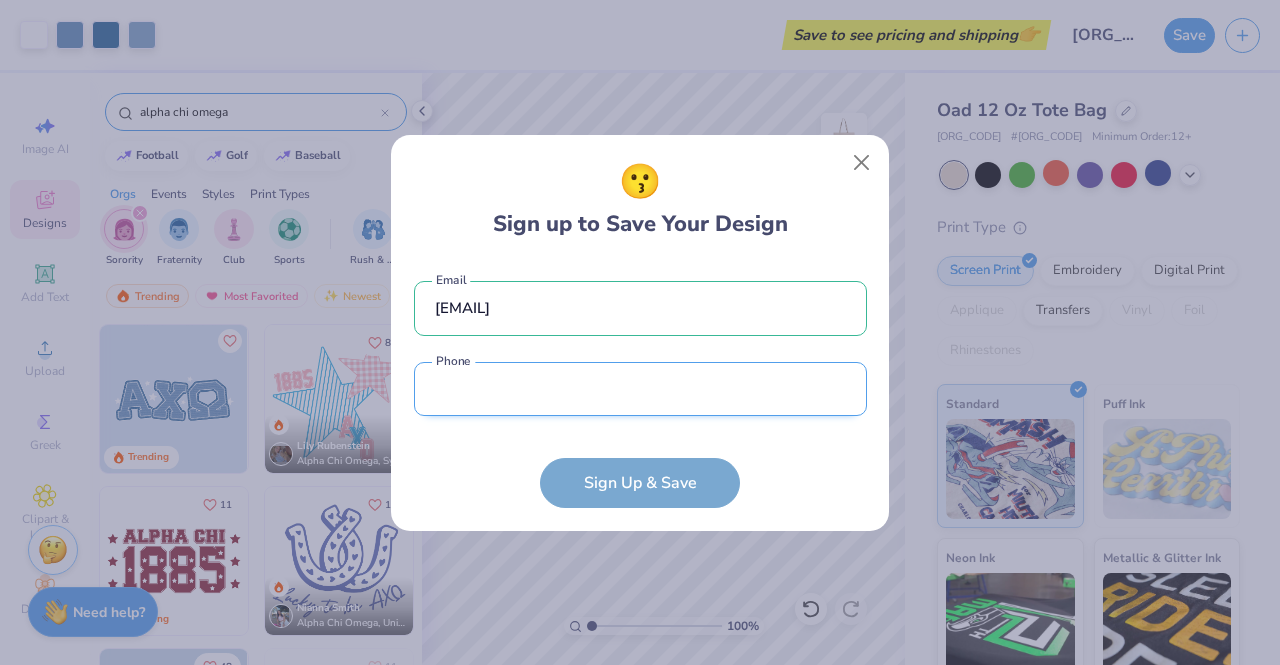 click at bounding box center (640, 389) 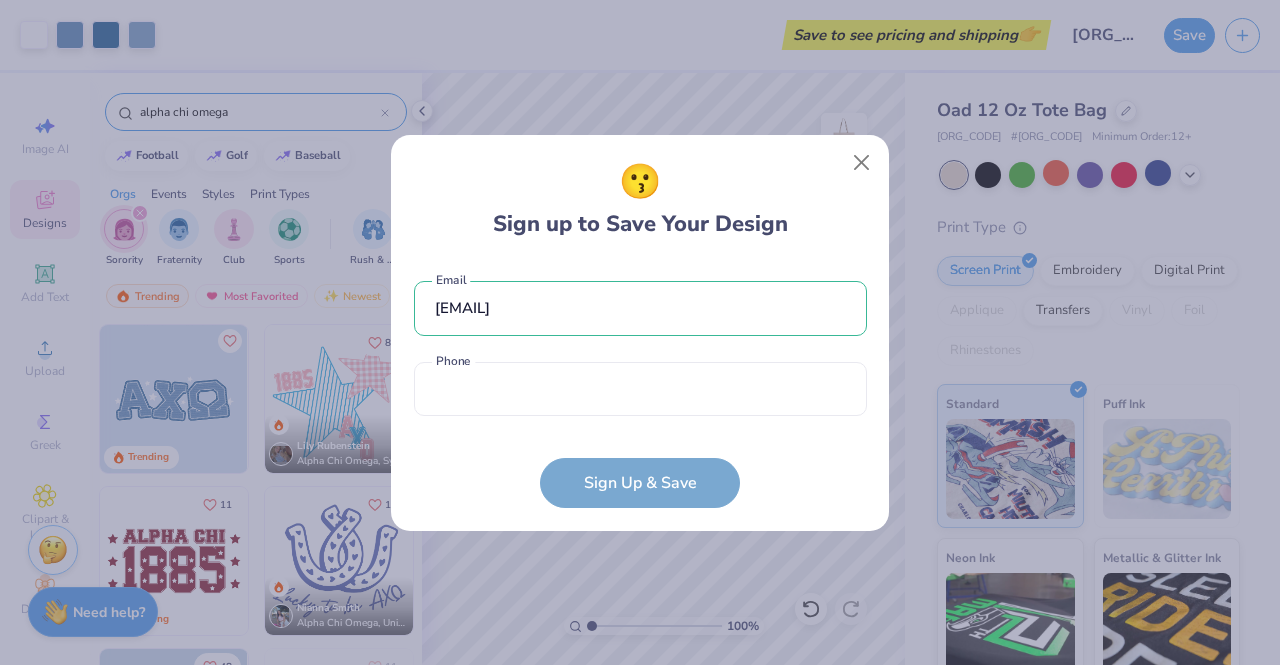 click on "kmerritt@alphachiomega.org Email Phone is a required field Phone Sign Up & Save" at bounding box center (640, 384) 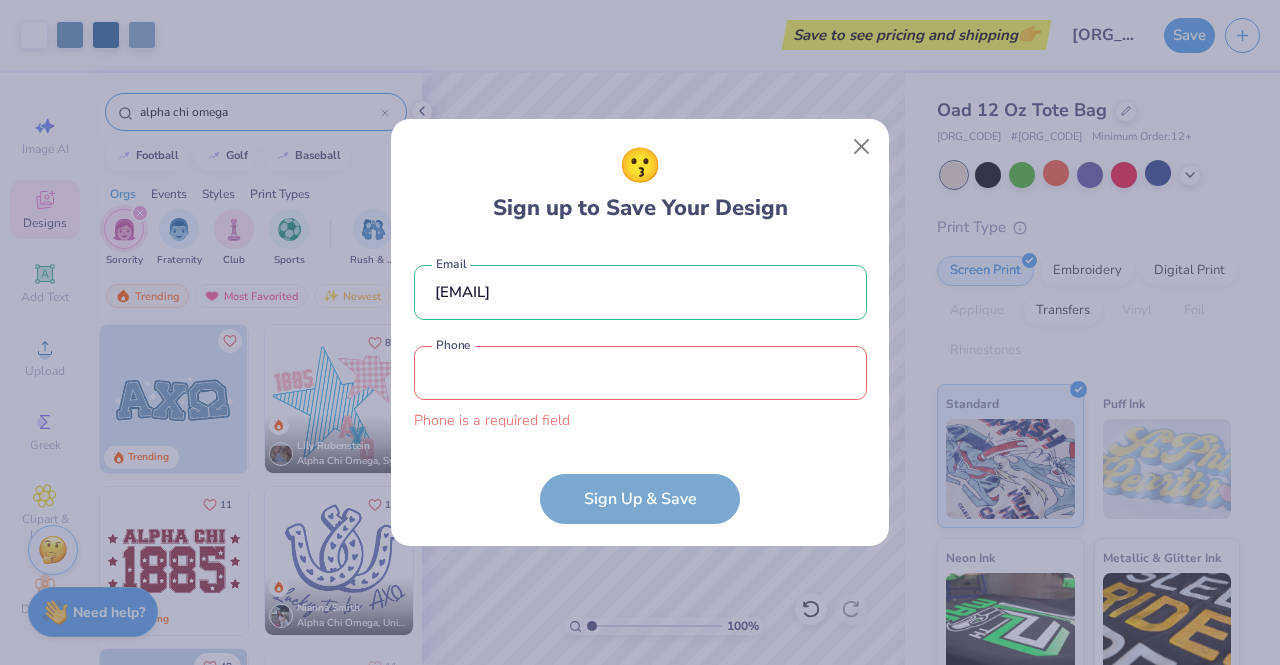 click on "kmerritt@alphachiomega.org Email Phone is a required field Phone Sign Up & Save" at bounding box center [640, 384] 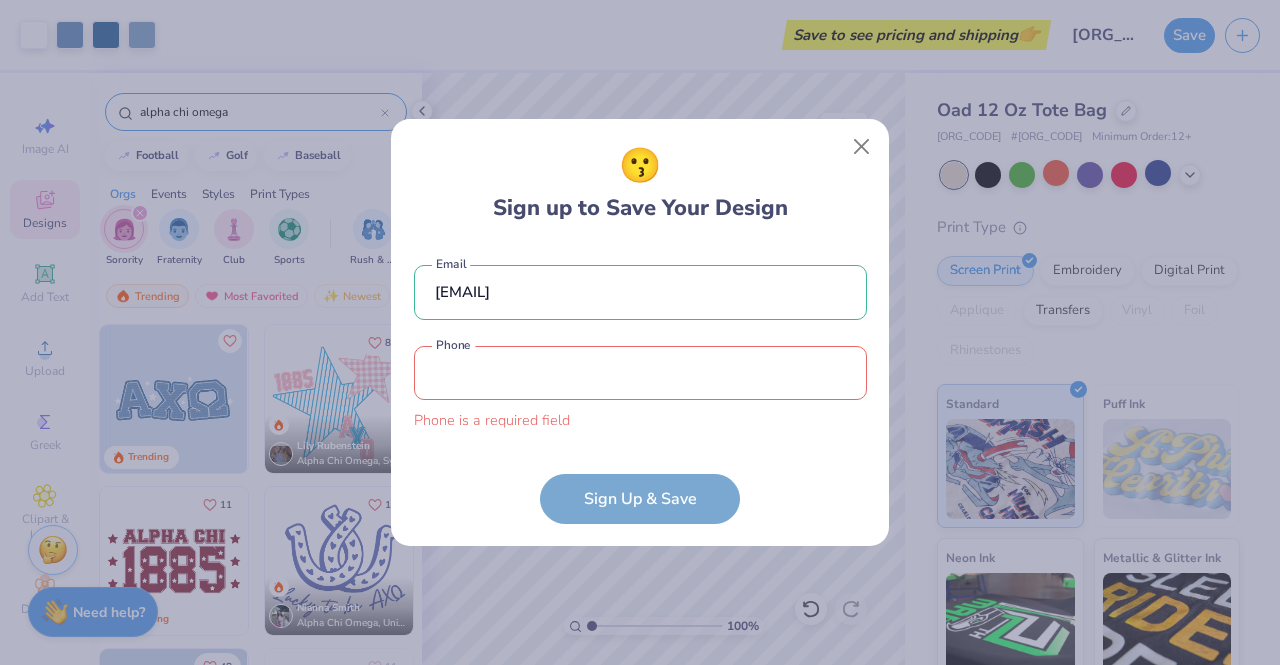 click on "kmerritt@alphachiomega.org Email Phone is a required field Phone" at bounding box center [640, 343] 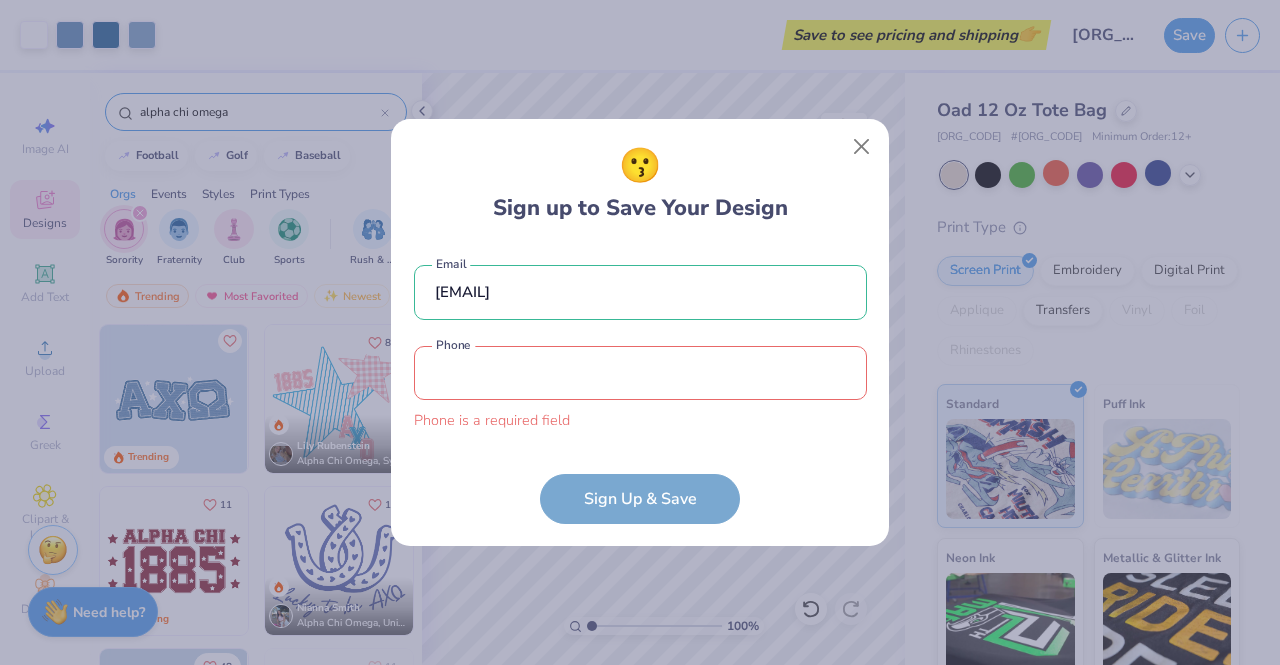 click at bounding box center [640, 373] 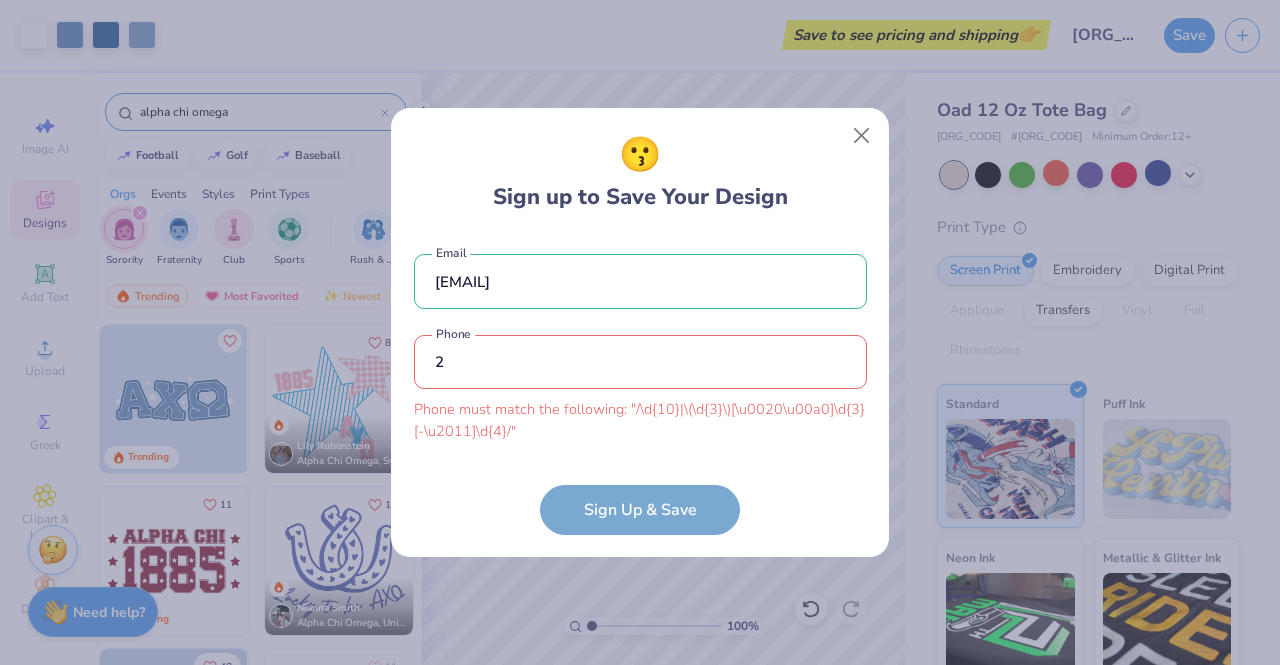 type on "2" 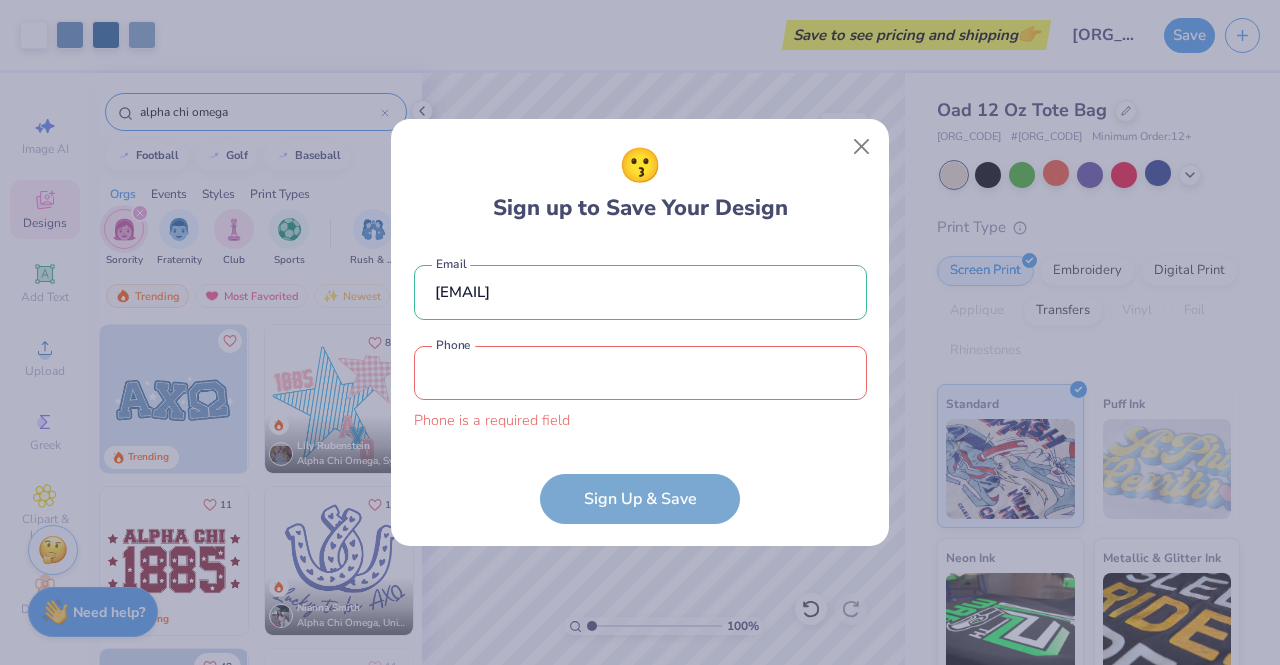 type on "0" 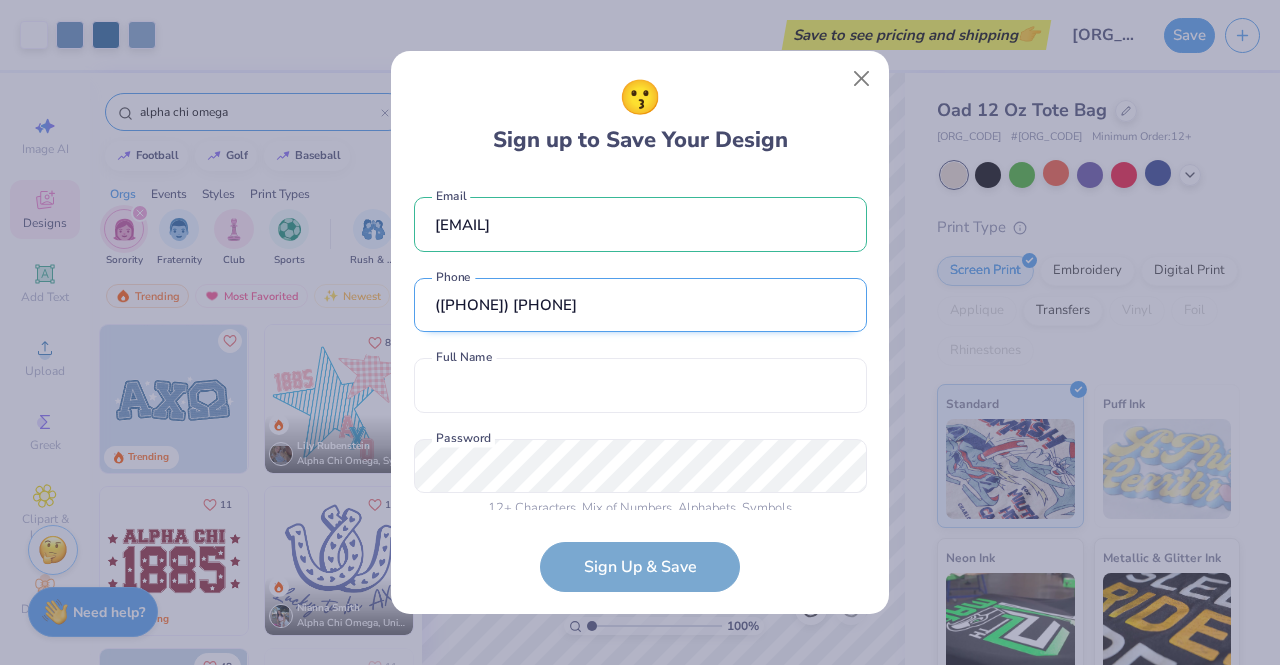 scroll, scrollTop: 18, scrollLeft: 0, axis: vertical 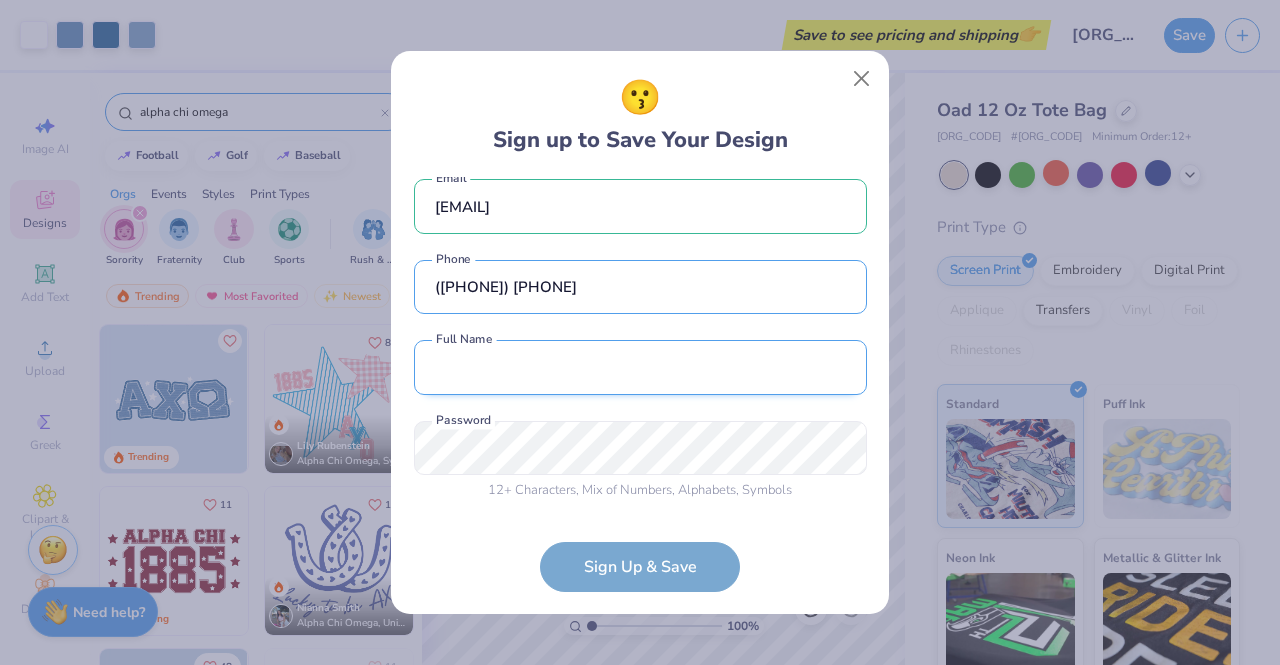 type on "(205) 535-8200" 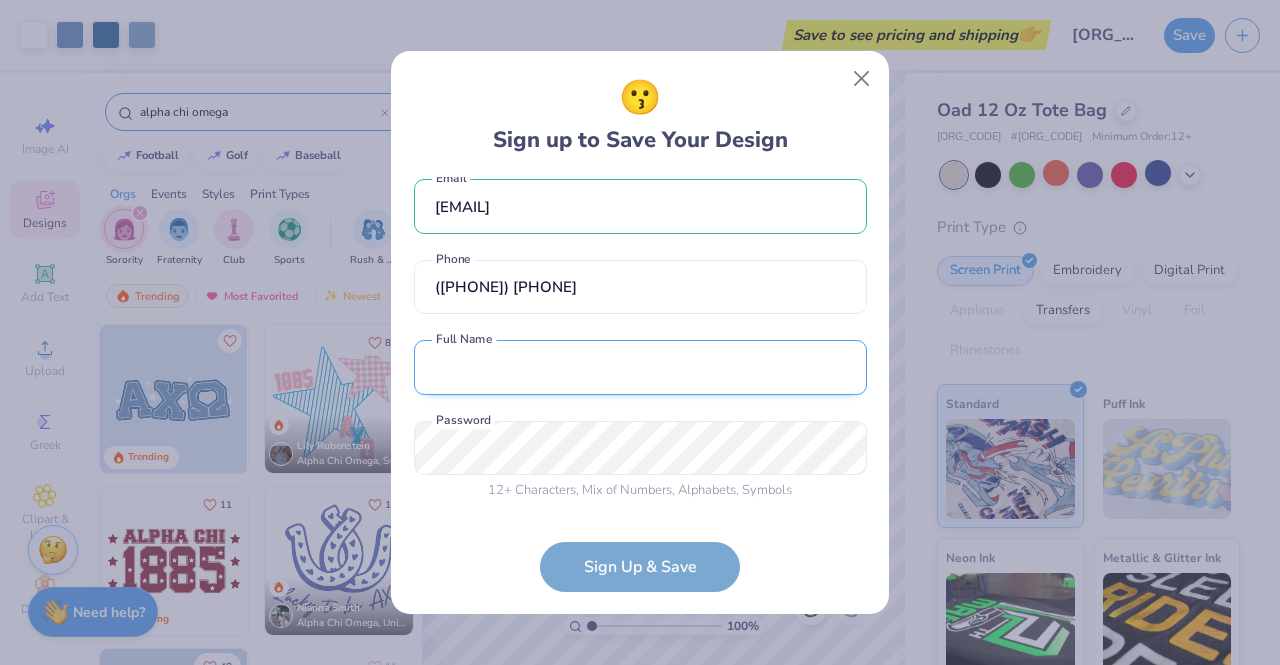 click at bounding box center (640, 367) 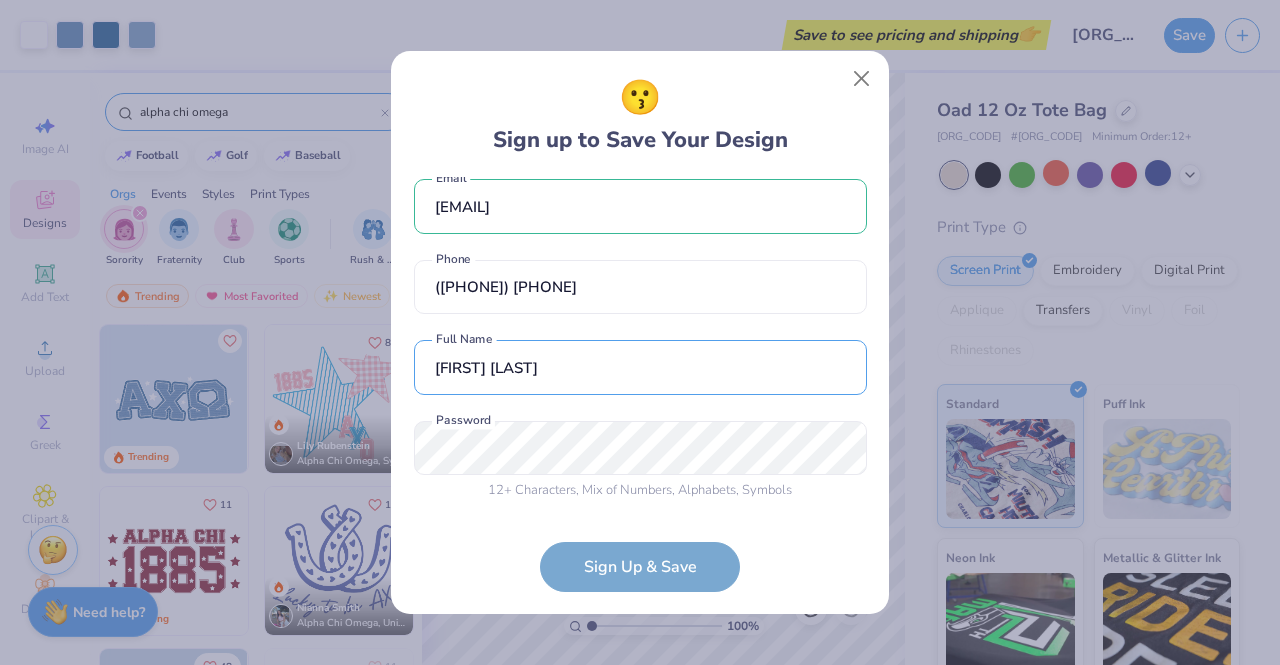 type on "Kate Merritt" 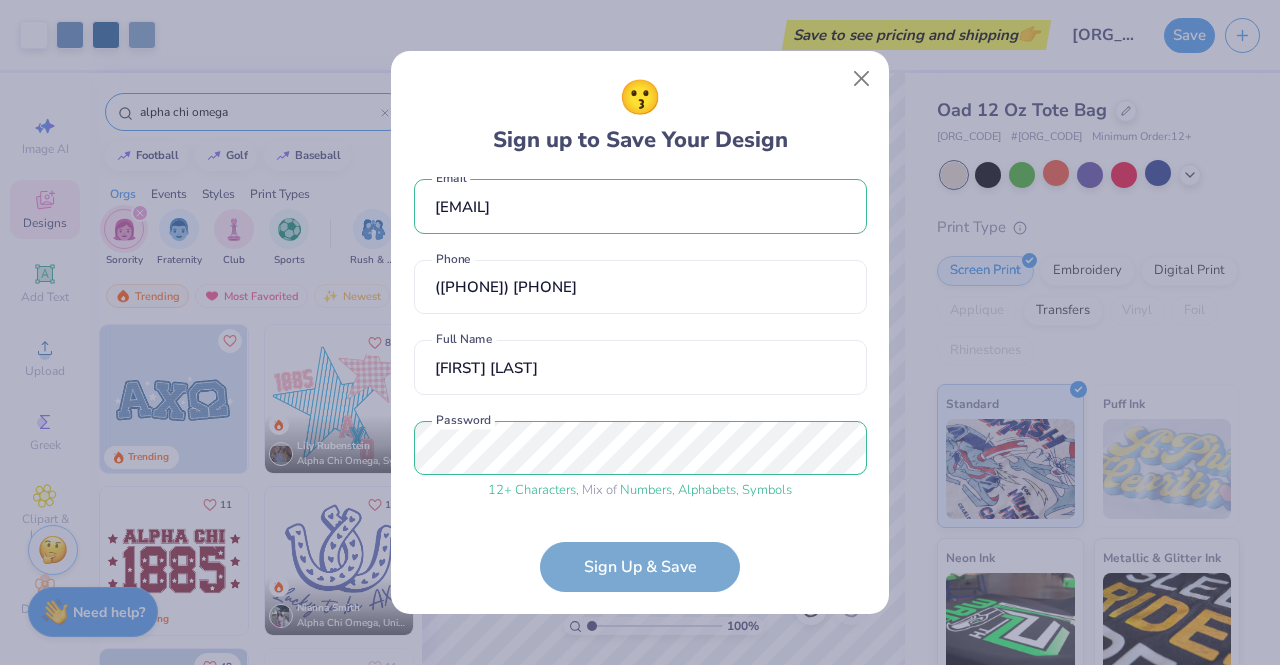 scroll, scrollTop: 94, scrollLeft: 0, axis: vertical 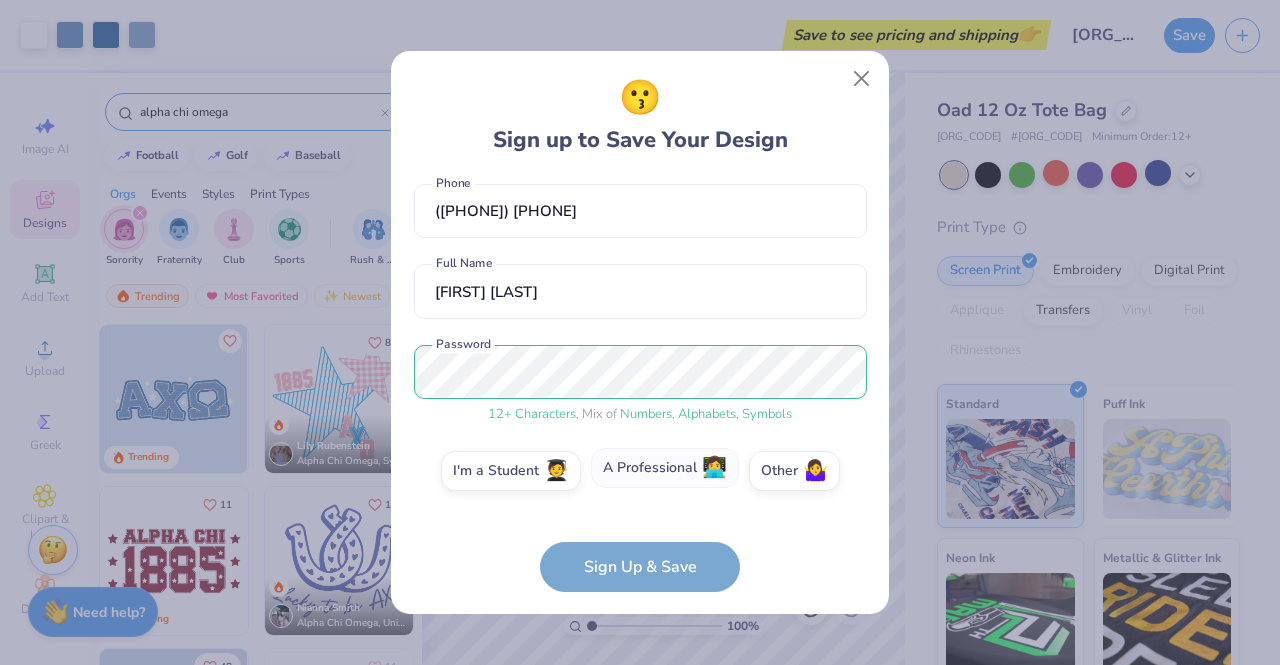 click on "👩‍💻" at bounding box center (714, 468) 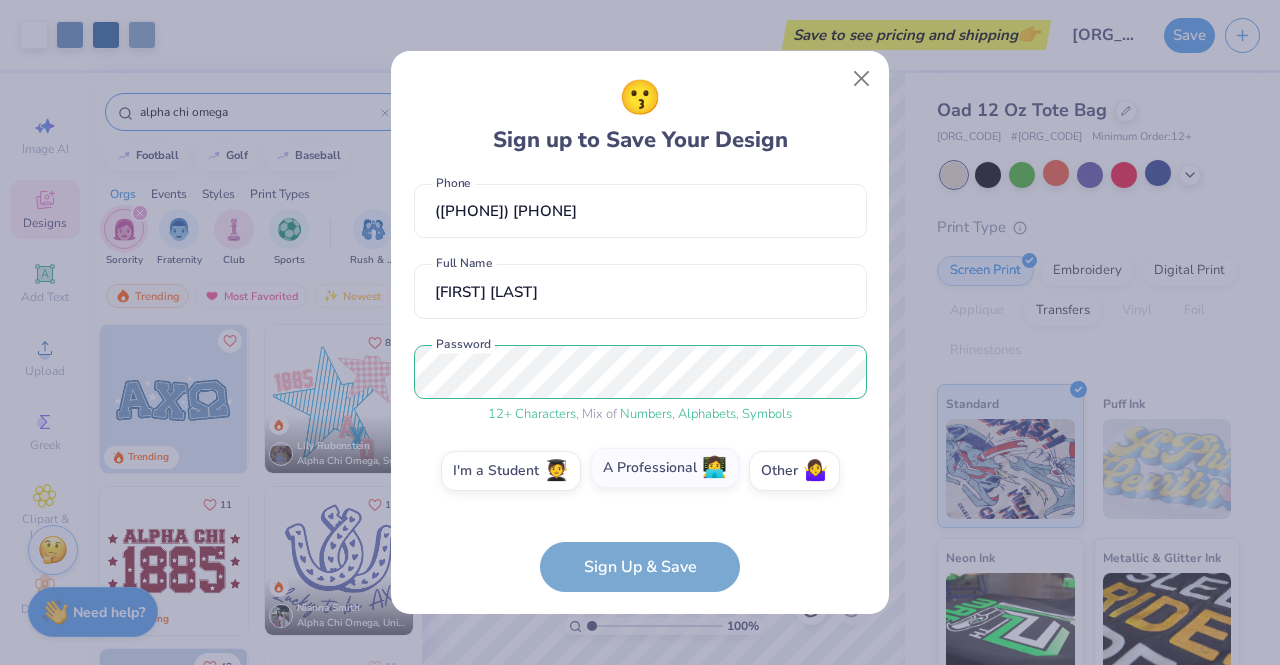 click on "A Professional 👩‍💻" at bounding box center (640, 569) 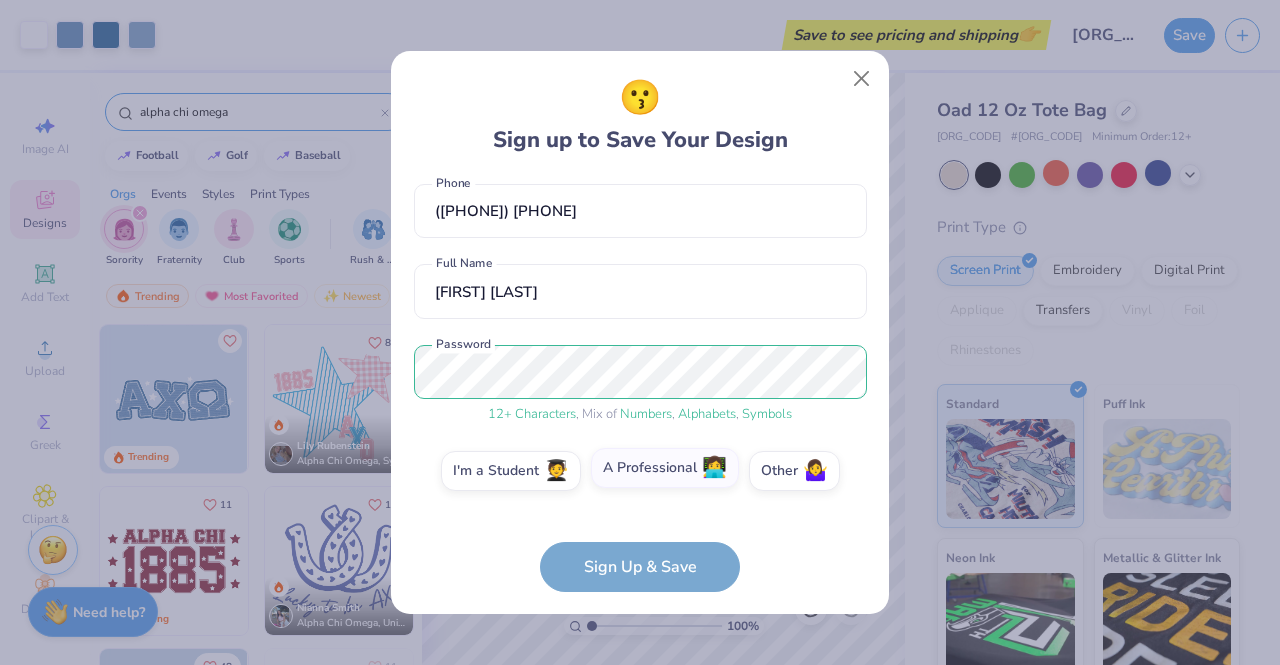 scroll, scrollTop: 256, scrollLeft: 0, axis: vertical 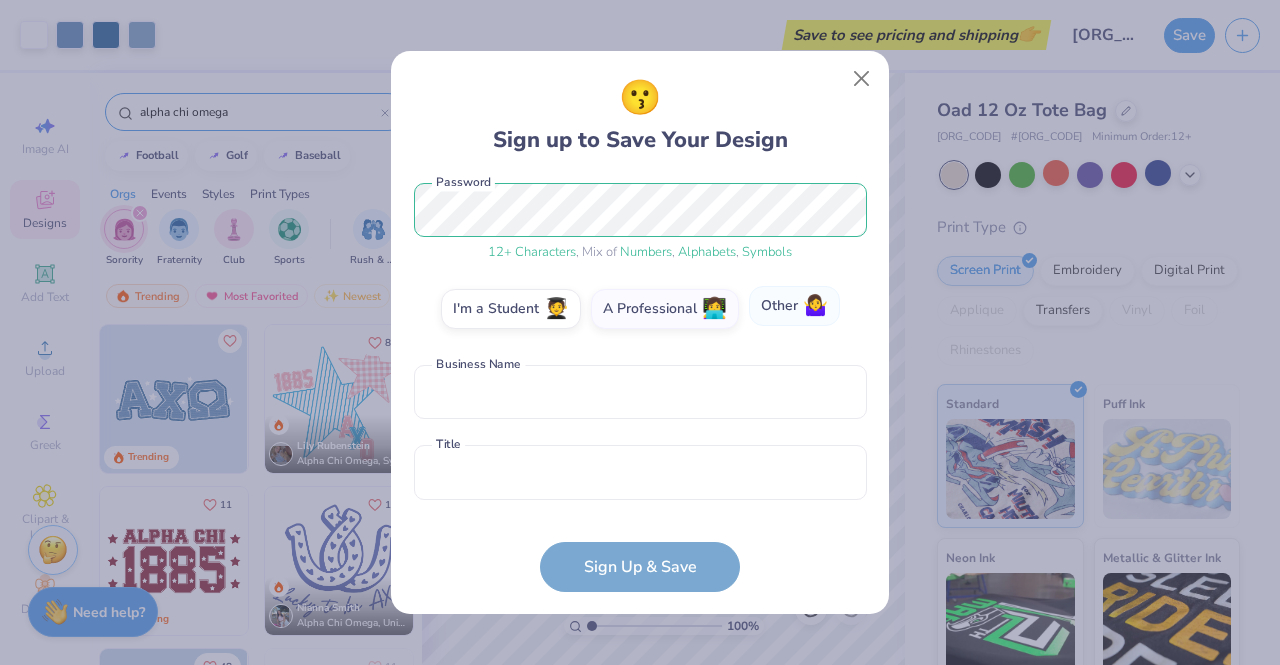 click on "Other 🤷‍♀️" at bounding box center (794, 306) 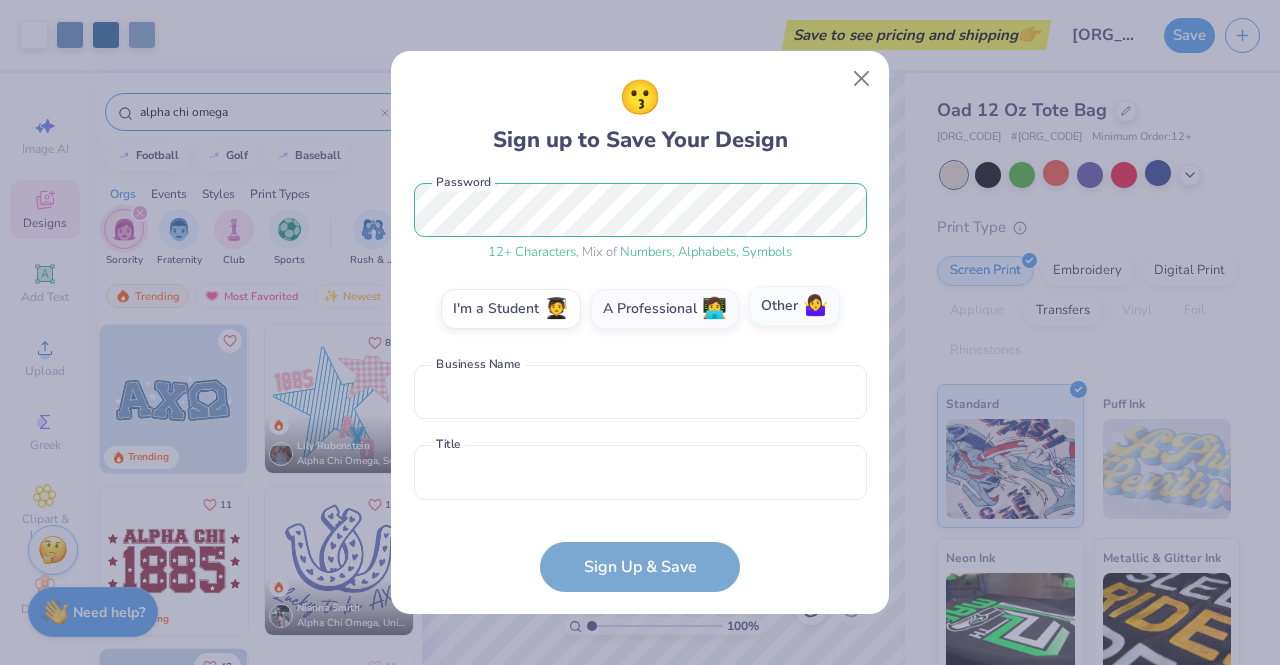 click on "Other 🤷‍♀️" at bounding box center (640, 569) 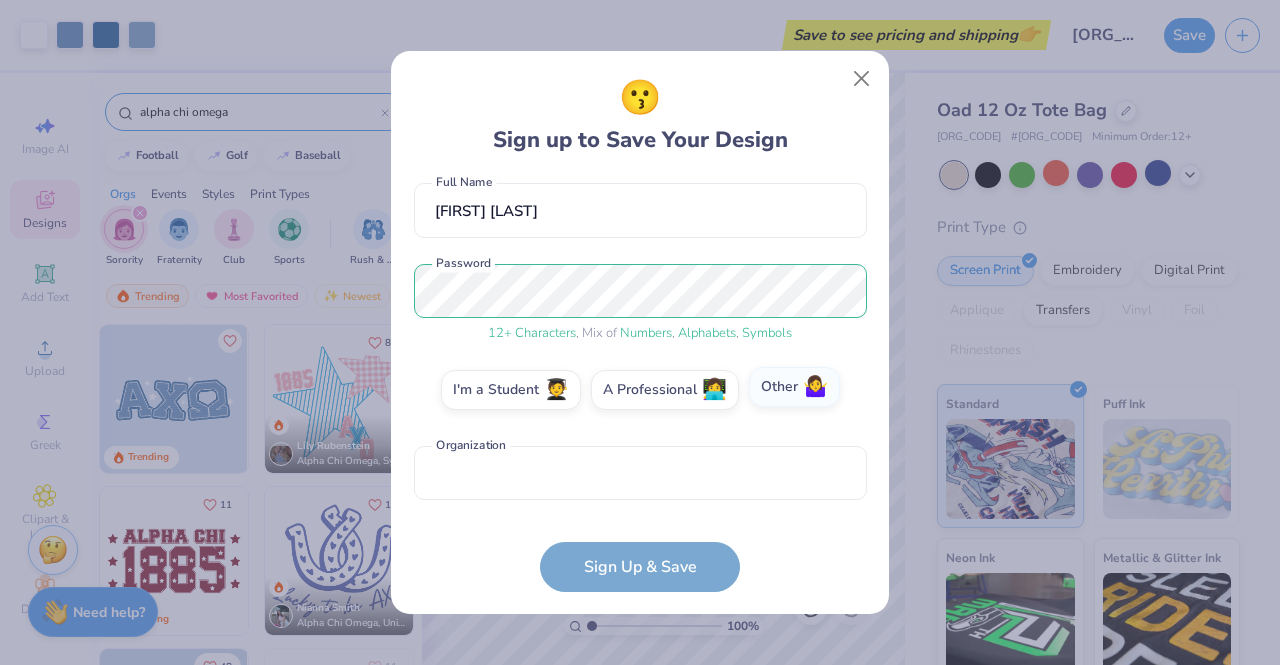scroll, scrollTop: 175, scrollLeft: 0, axis: vertical 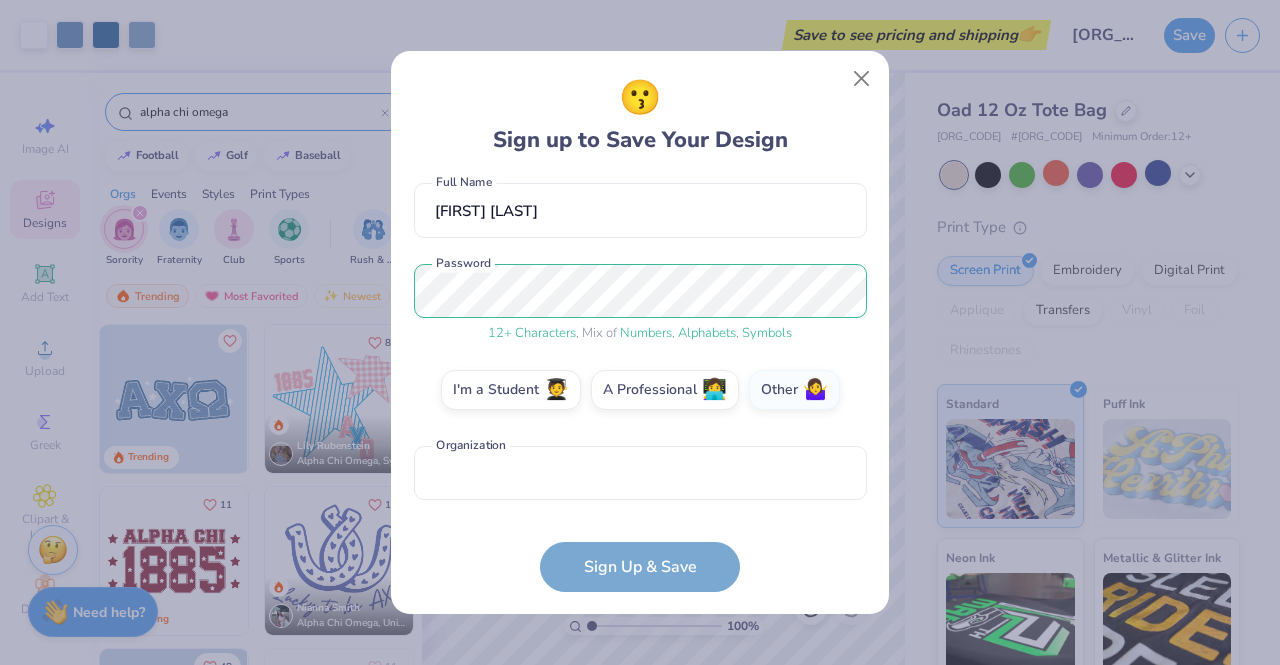click on "kmerritt@alphachiomega.org Email (205) 535-8200 Phone Kate Merritt Full Name 12 + Characters , Mix of   Numbers ,   Alphabets ,   Symbols Password I'm a Student 🧑‍🎓 A Professional 👩‍💻 Other 🤷‍♀️ Organization is a required field Organization Sign Up & Save" at bounding box center (640, 384) 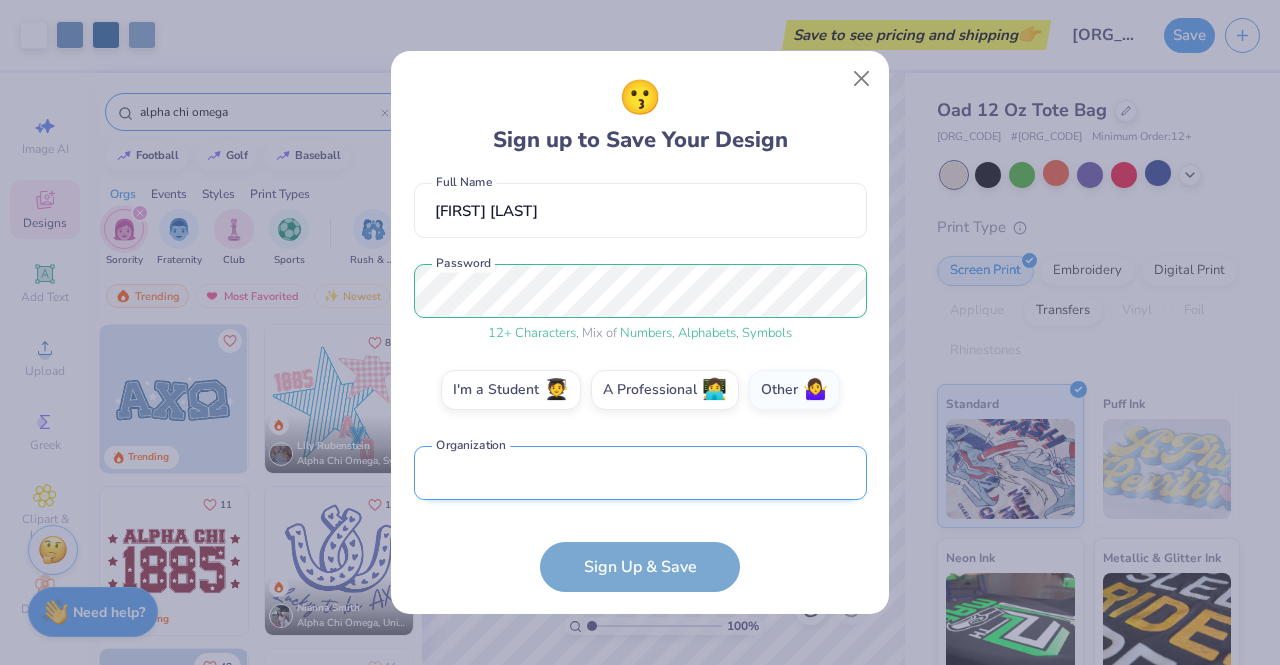 click at bounding box center (640, 473) 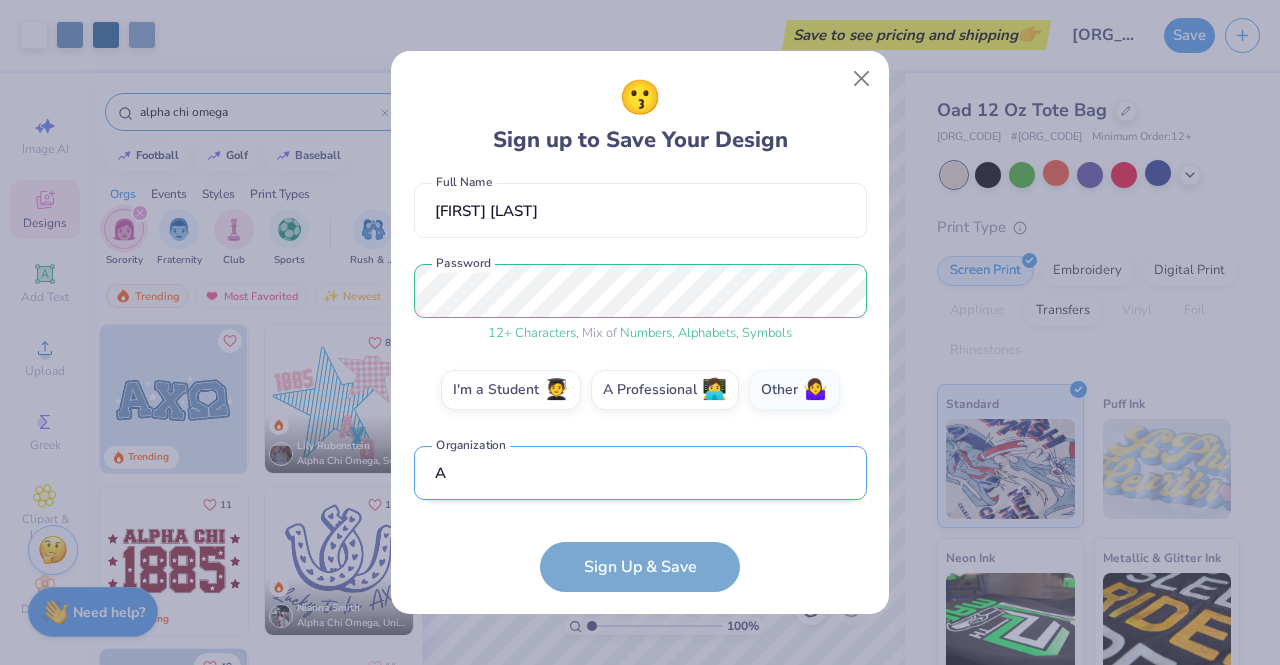 scroll, scrollTop: 295, scrollLeft: 0, axis: vertical 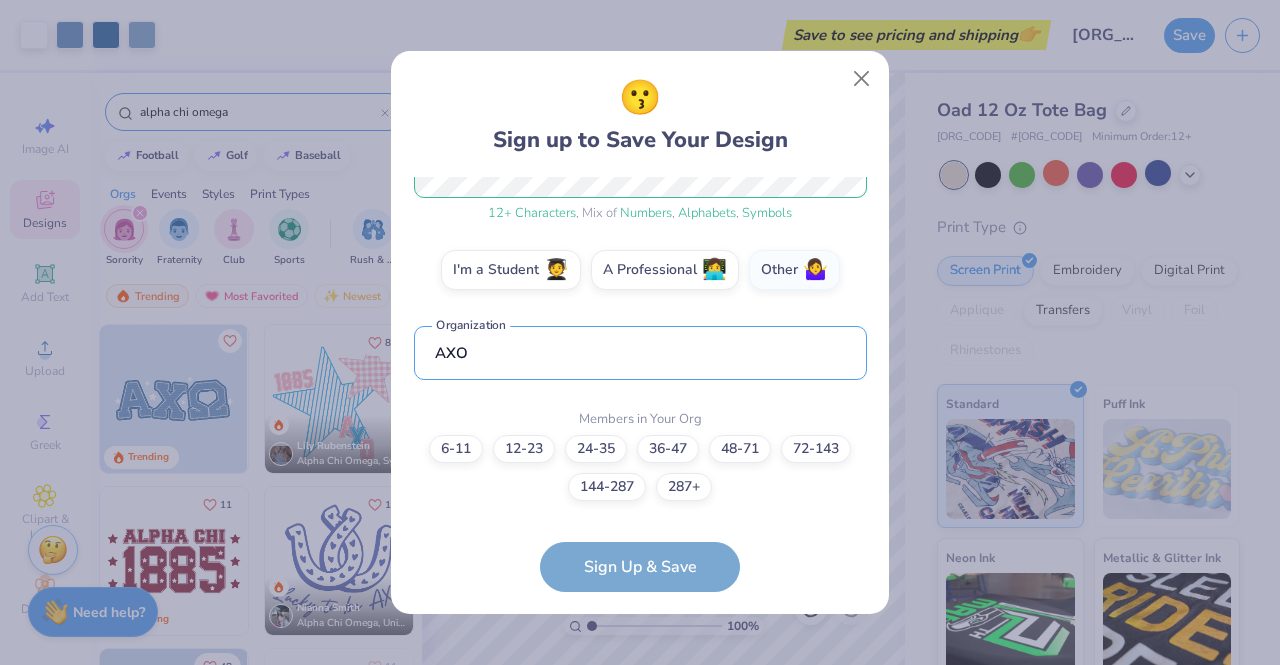 type on "AXO" 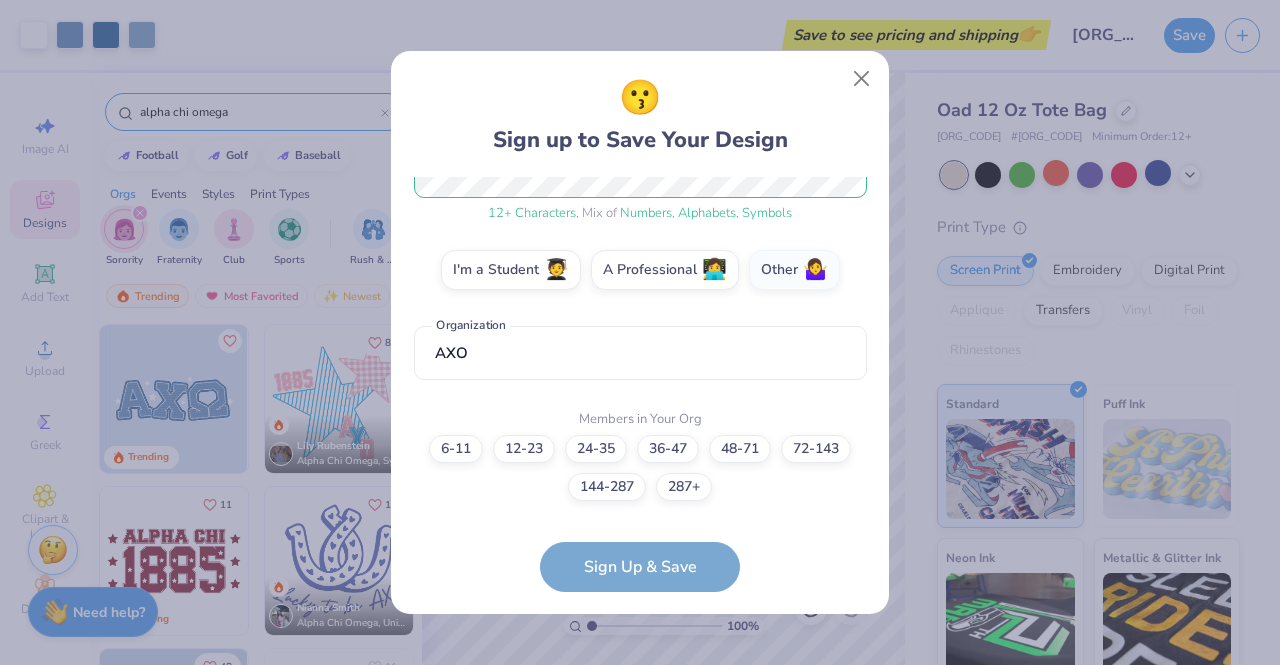 click on "kmerritt@alphachiomega.org Email (205) 535-8200 Phone Kate Merritt Full Name 12 + Characters , Mix of   Numbers ,   Alphabets ,   Symbols Password I'm a Student 🧑‍🎓 A Professional 👩‍💻 Other 🤷‍♀️ AXO Organization Members in Your Org 6-11 12-23 24-35 36-47 48-71 72-143 144-287 287+ Sign Up & Save" at bounding box center (640, 384) 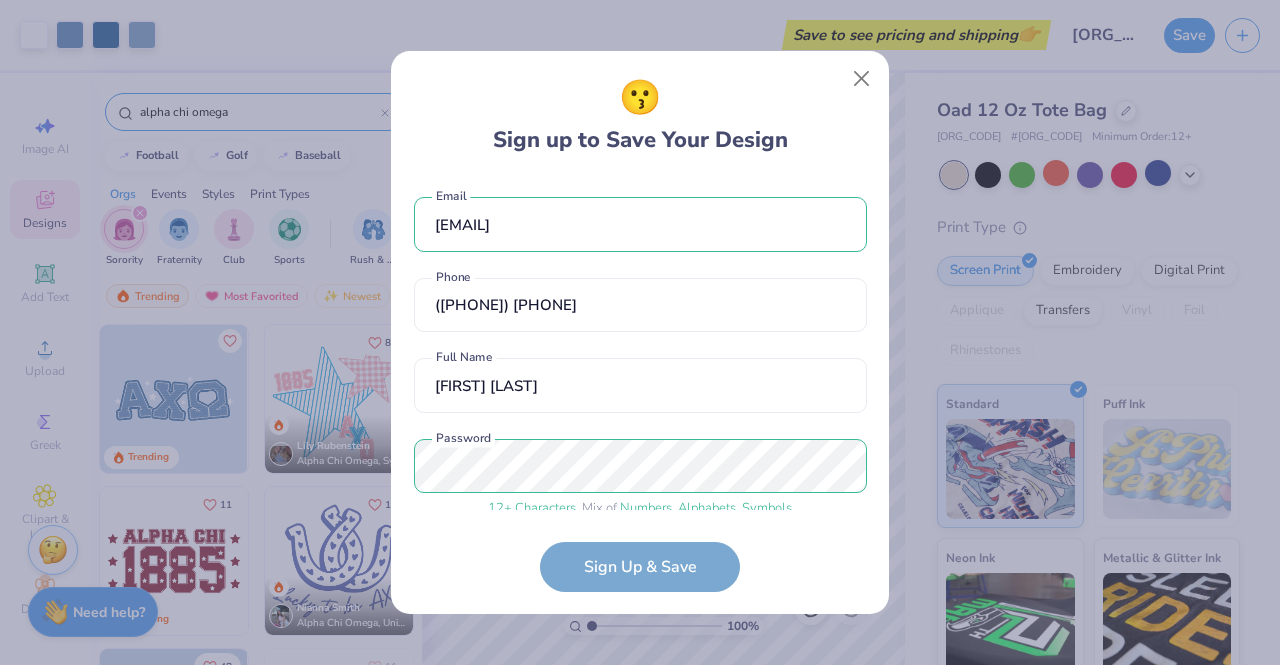 scroll, scrollTop: 295, scrollLeft: 0, axis: vertical 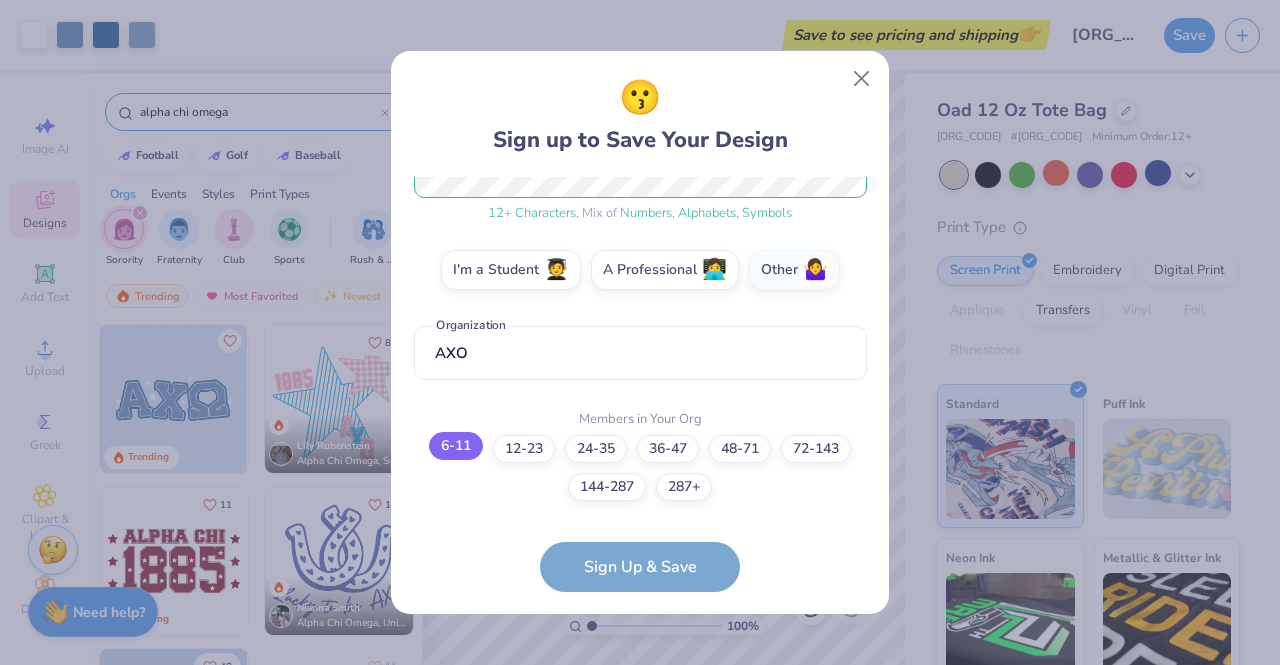click on "6-11" at bounding box center [456, 446] 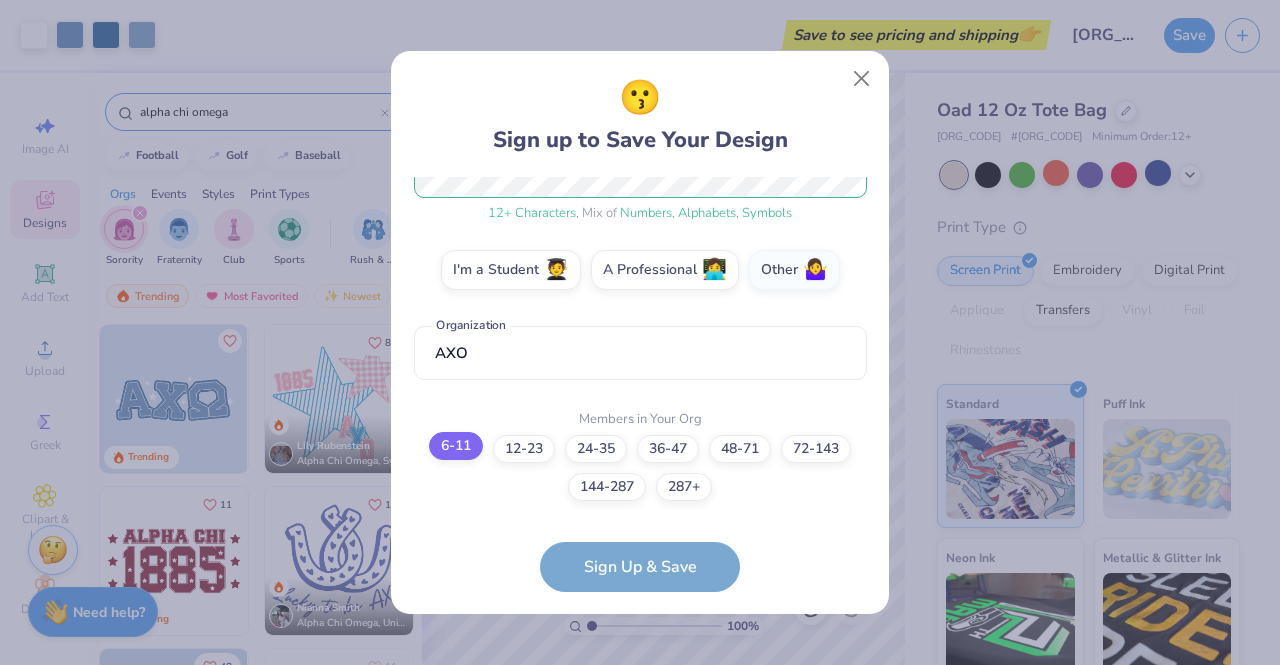 click on "6-11" at bounding box center [640, 762] 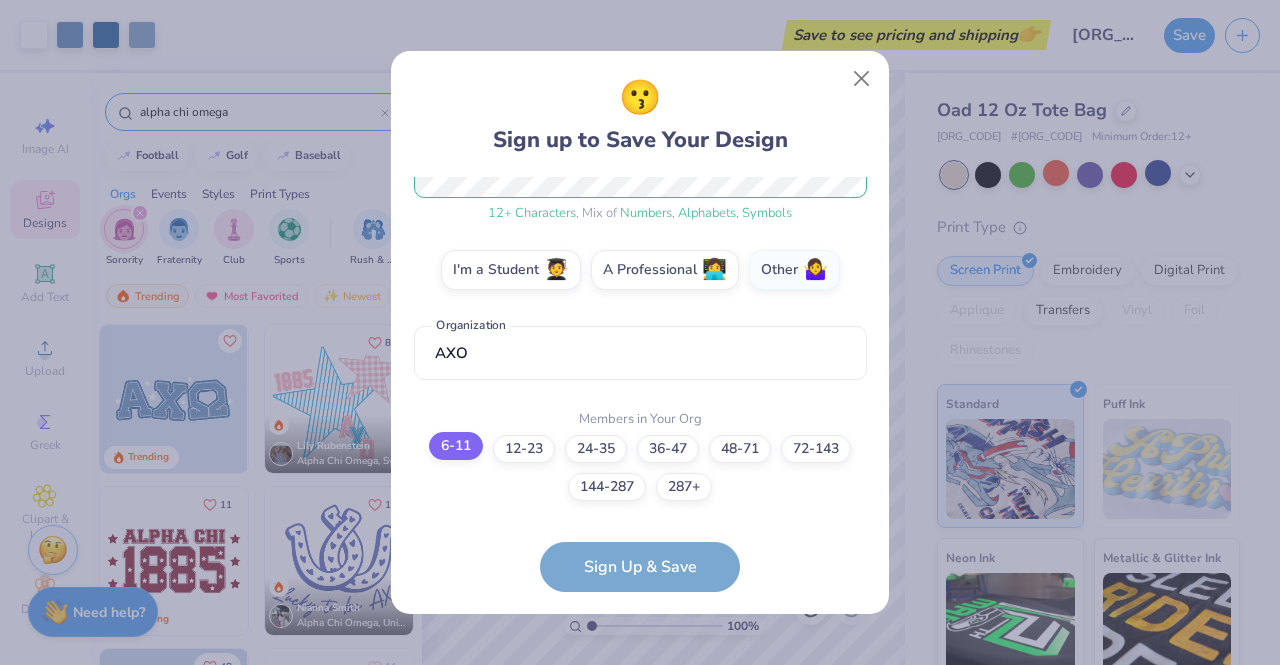 scroll, scrollTop: 0, scrollLeft: 0, axis: both 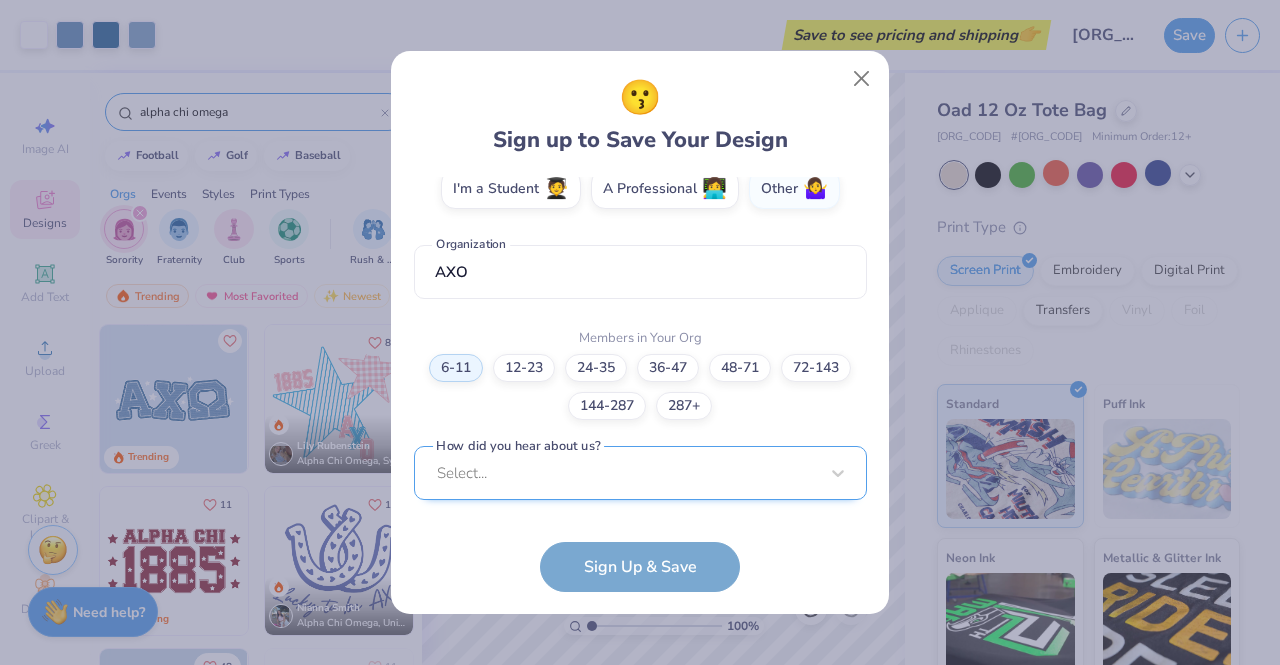click on "Select..." at bounding box center (640, 473) 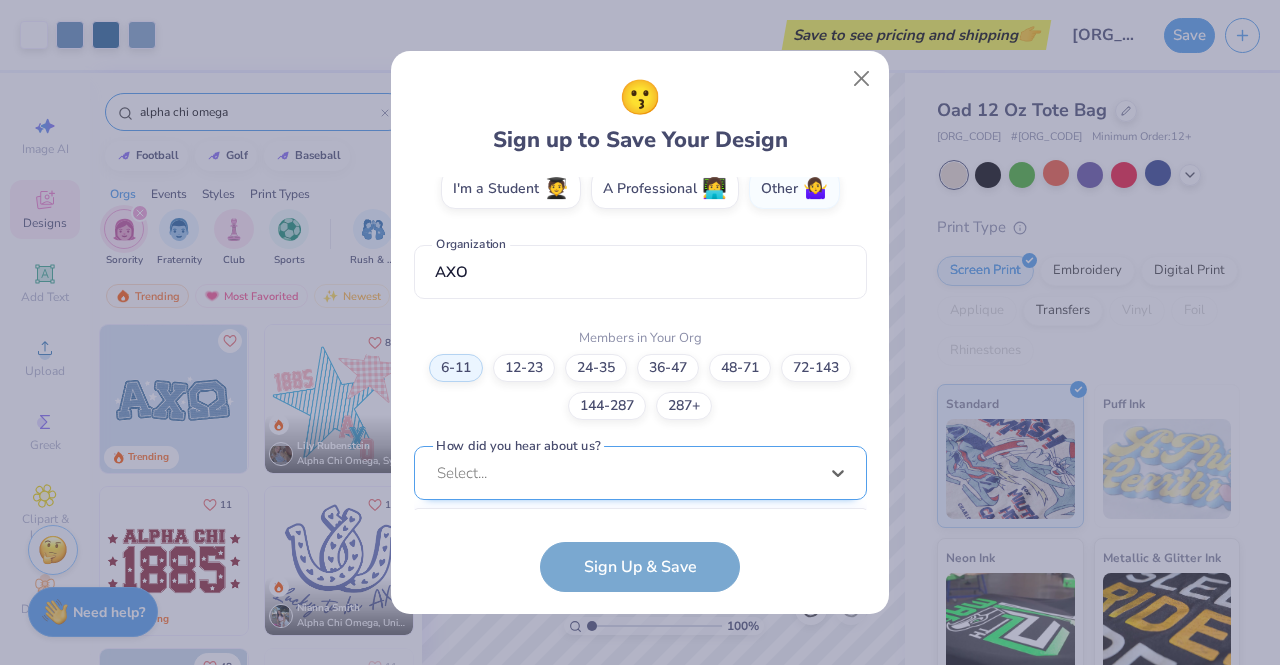 scroll, scrollTop: 675, scrollLeft: 0, axis: vertical 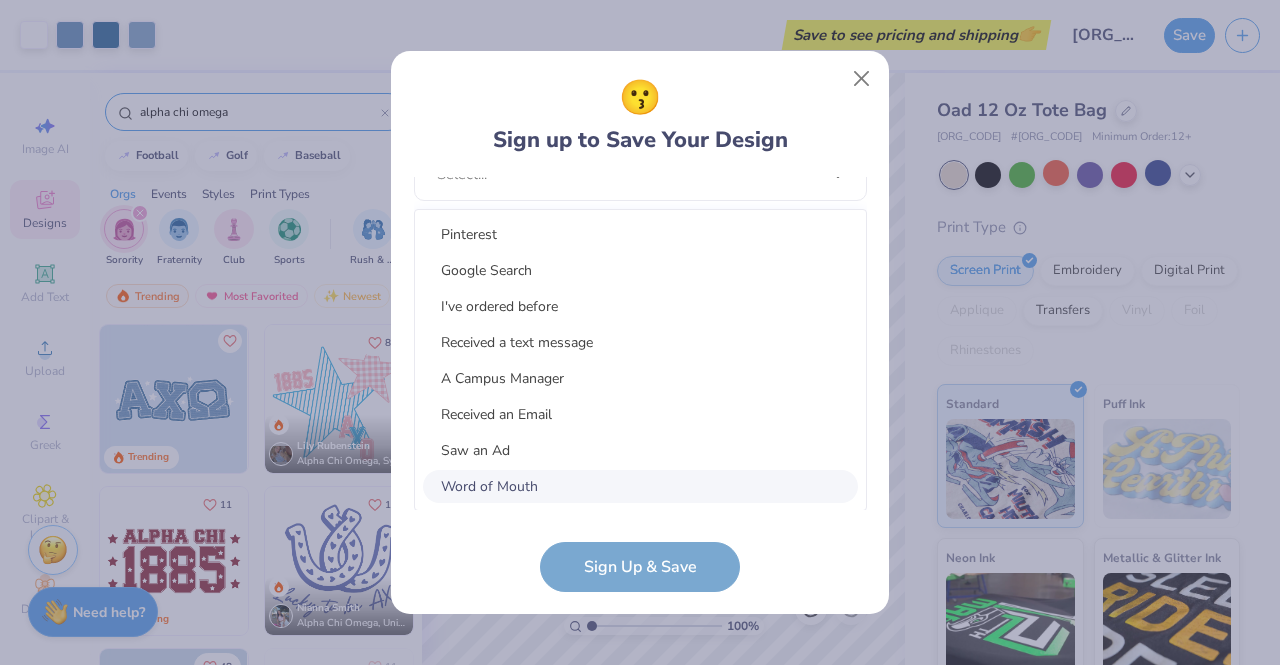 click on "Word of Mouth" at bounding box center [640, 486] 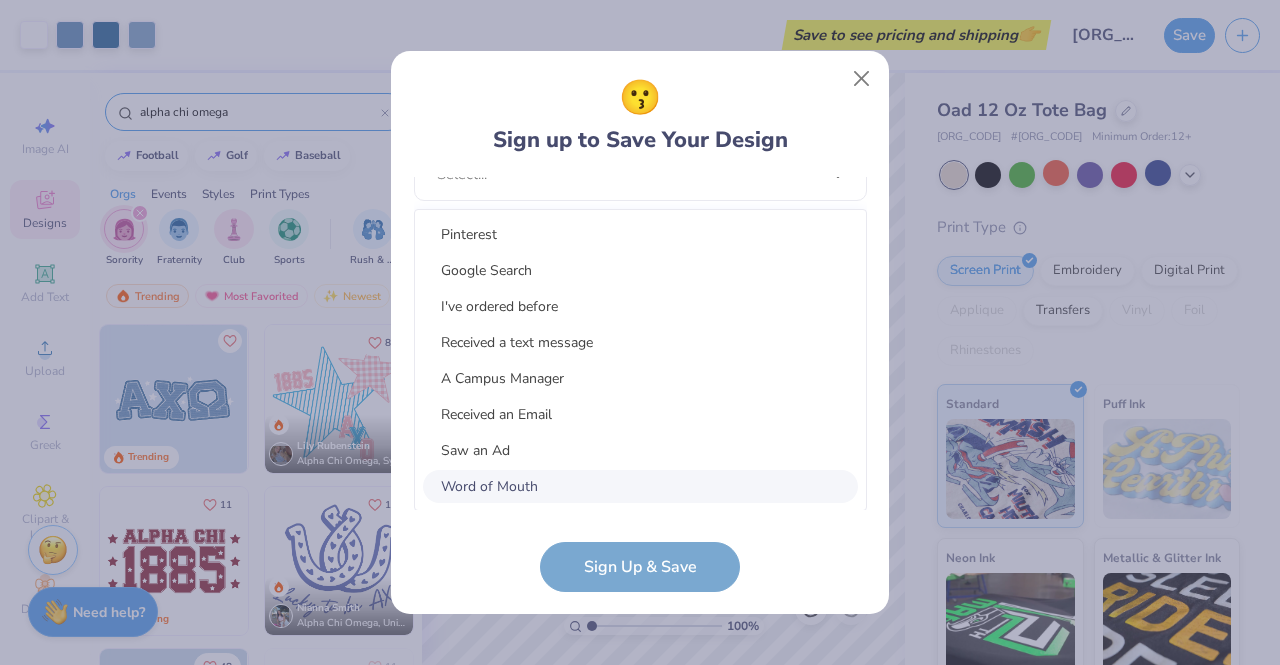 scroll, scrollTop: 376, scrollLeft: 0, axis: vertical 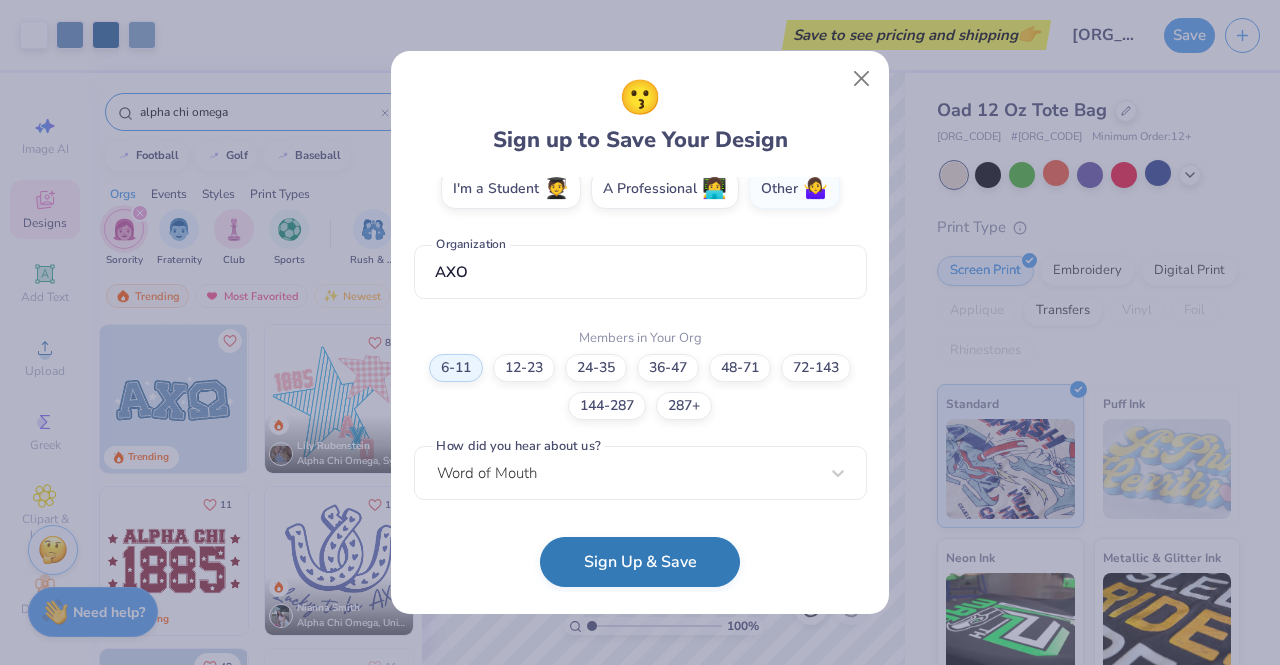 click on "Sign Up & Save" at bounding box center [640, 562] 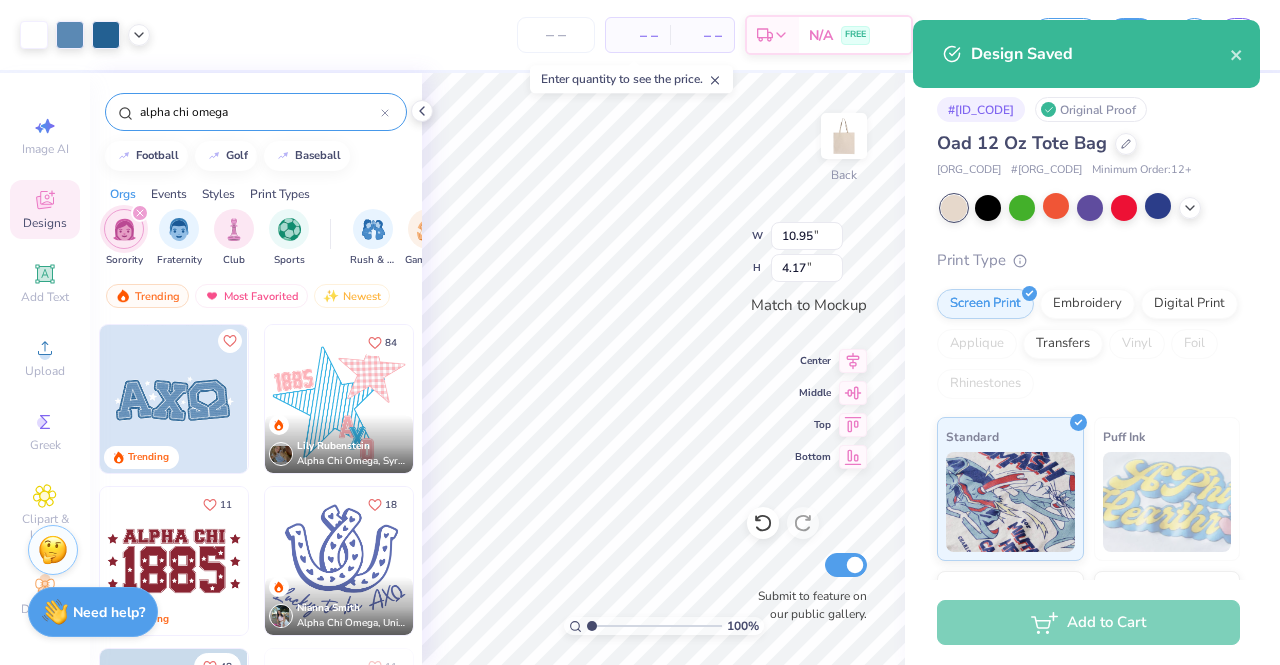 scroll, scrollTop: 100, scrollLeft: 0, axis: vertical 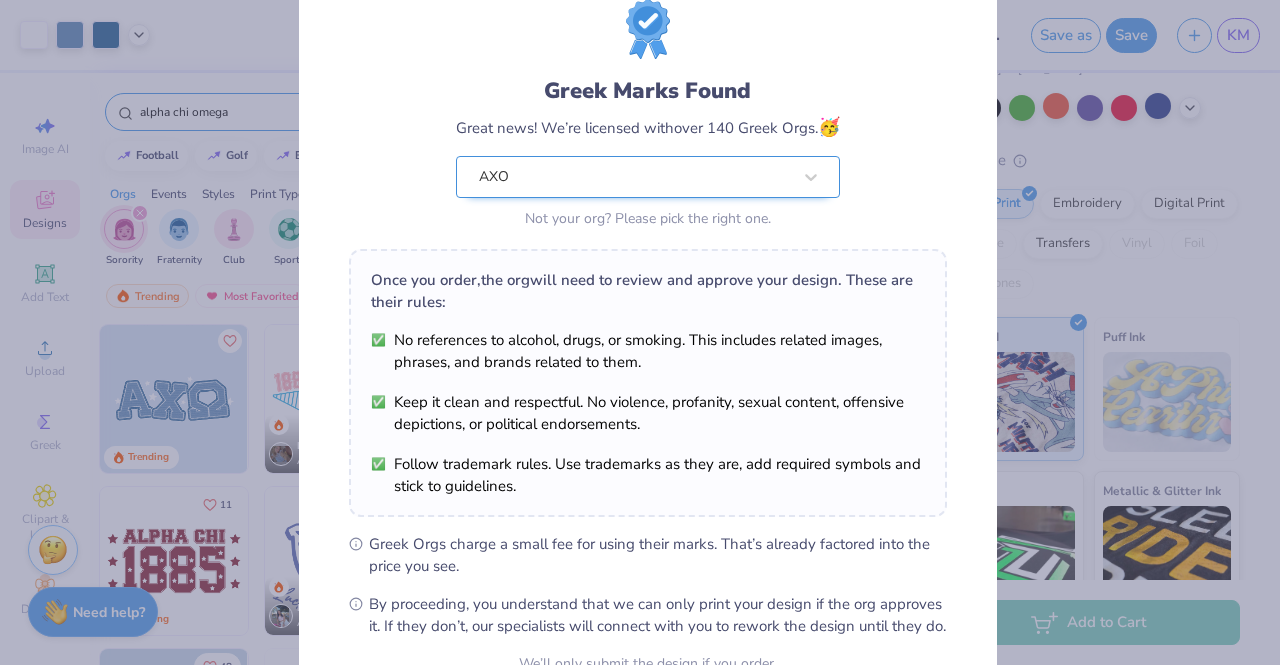 click on "AXO" at bounding box center [635, 177] 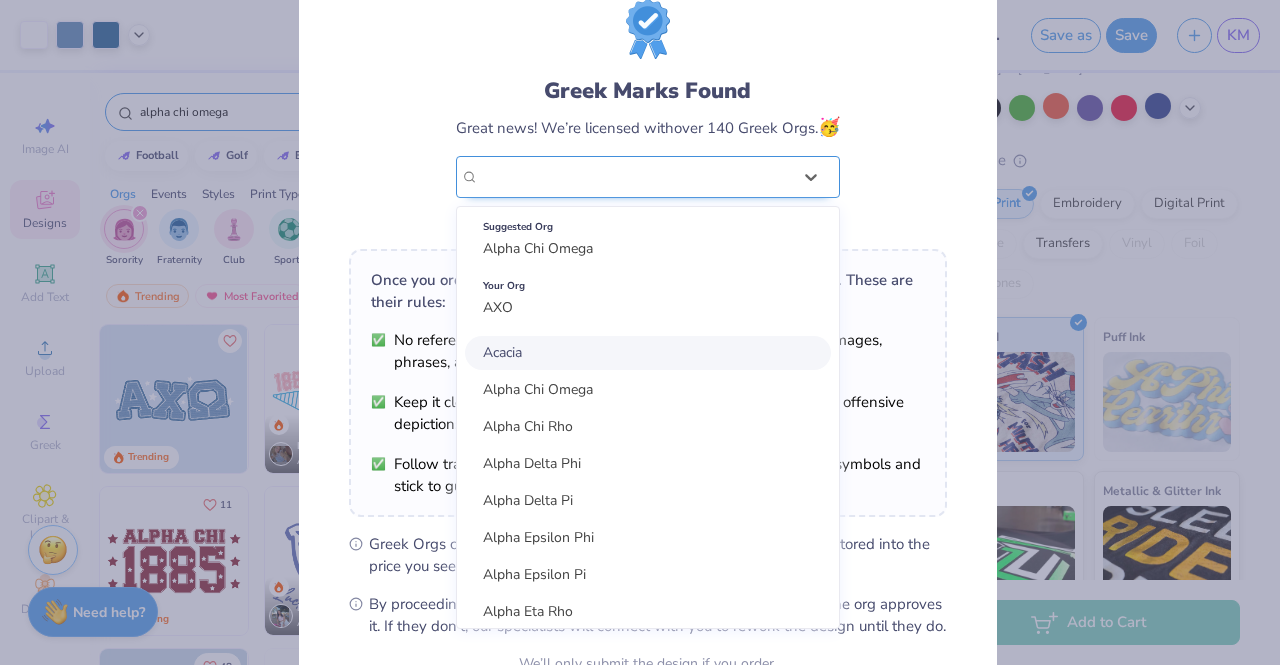 scroll, scrollTop: 0, scrollLeft: 0, axis: both 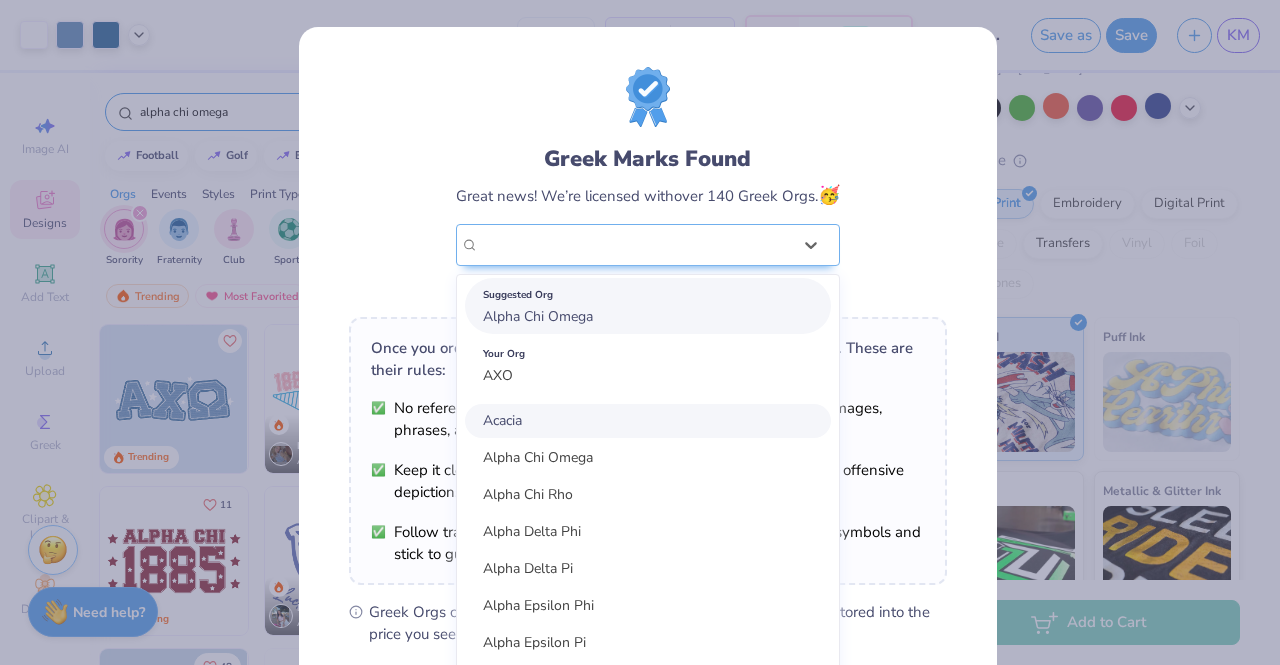 click on "Suggested Org Alpha Chi Omega" at bounding box center (648, 306) 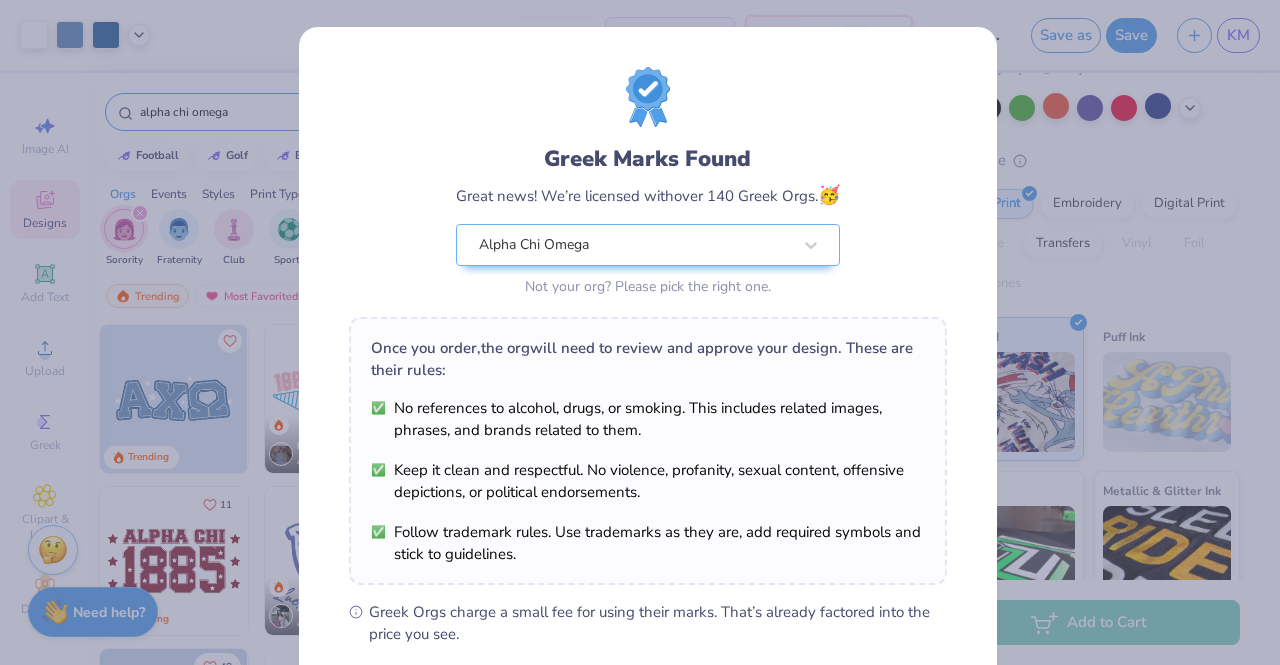 click on "Greek Marks Found Great news! We’re licensed with  over 140 Greek Orgs. 🥳 Alpha Chi Omega Not your org? Please pick the right one." at bounding box center (648, 184) 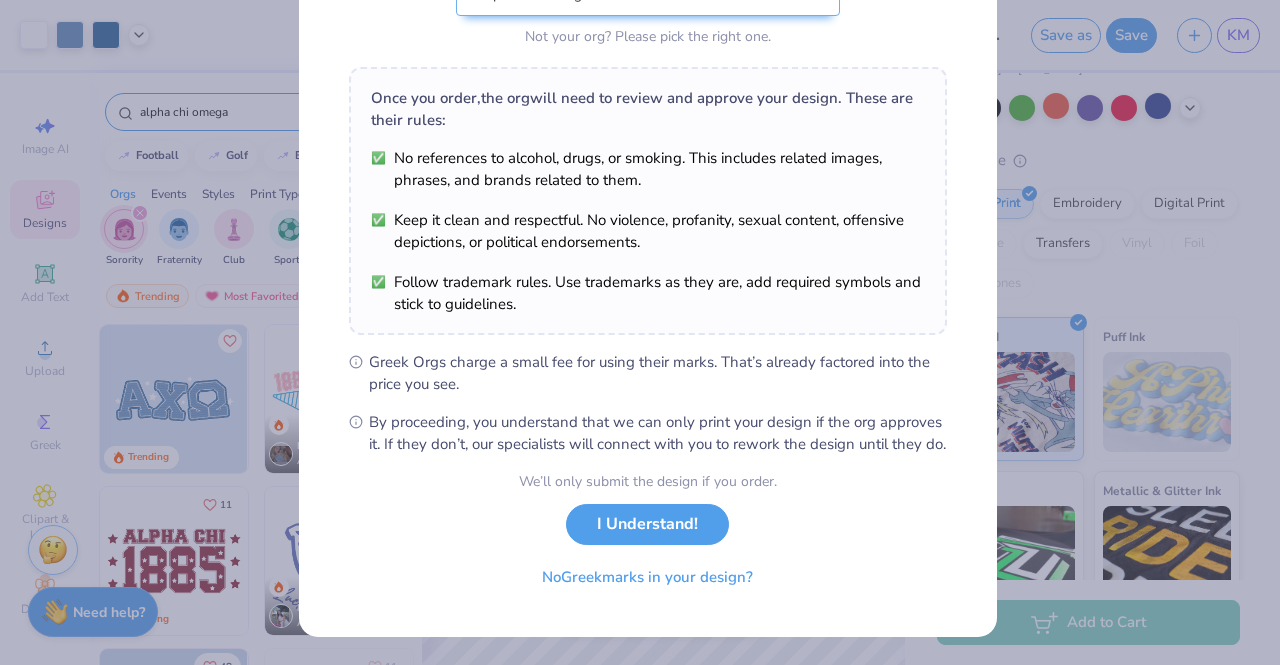 scroll, scrollTop: 268, scrollLeft: 0, axis: vertical 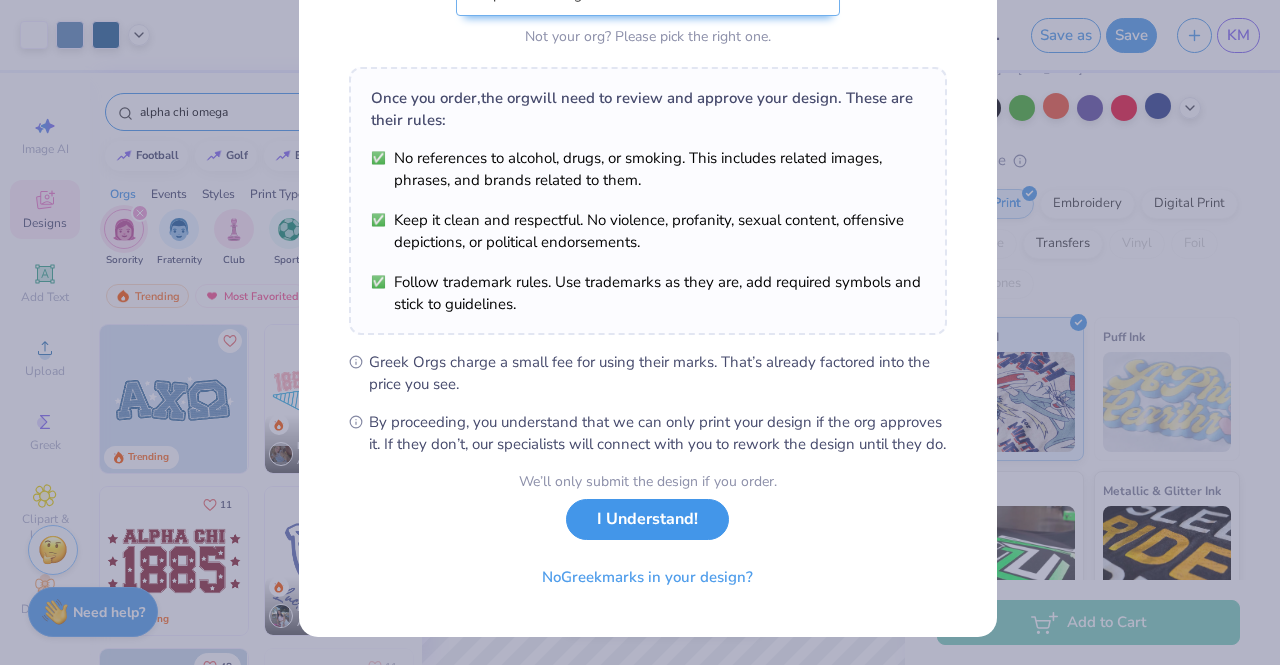 click on "I Understand!" at bounding box center (647, 519) 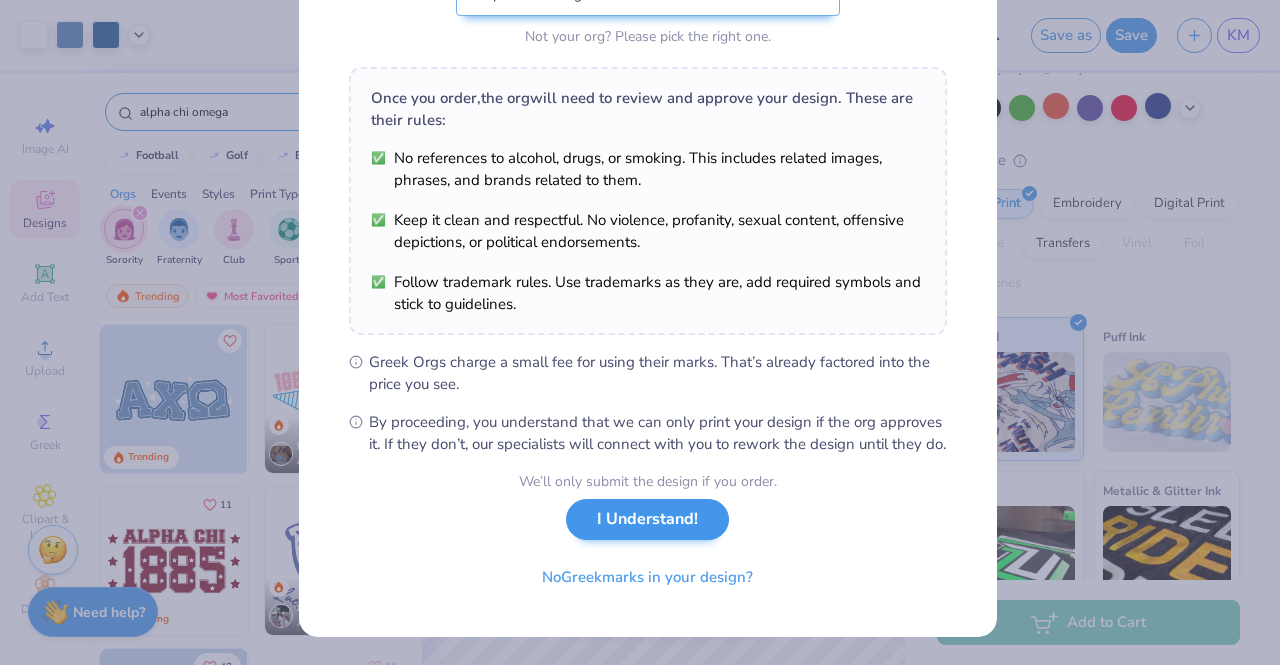 scroll, scrollTop: 0, scrollLeft: 0, axis: both 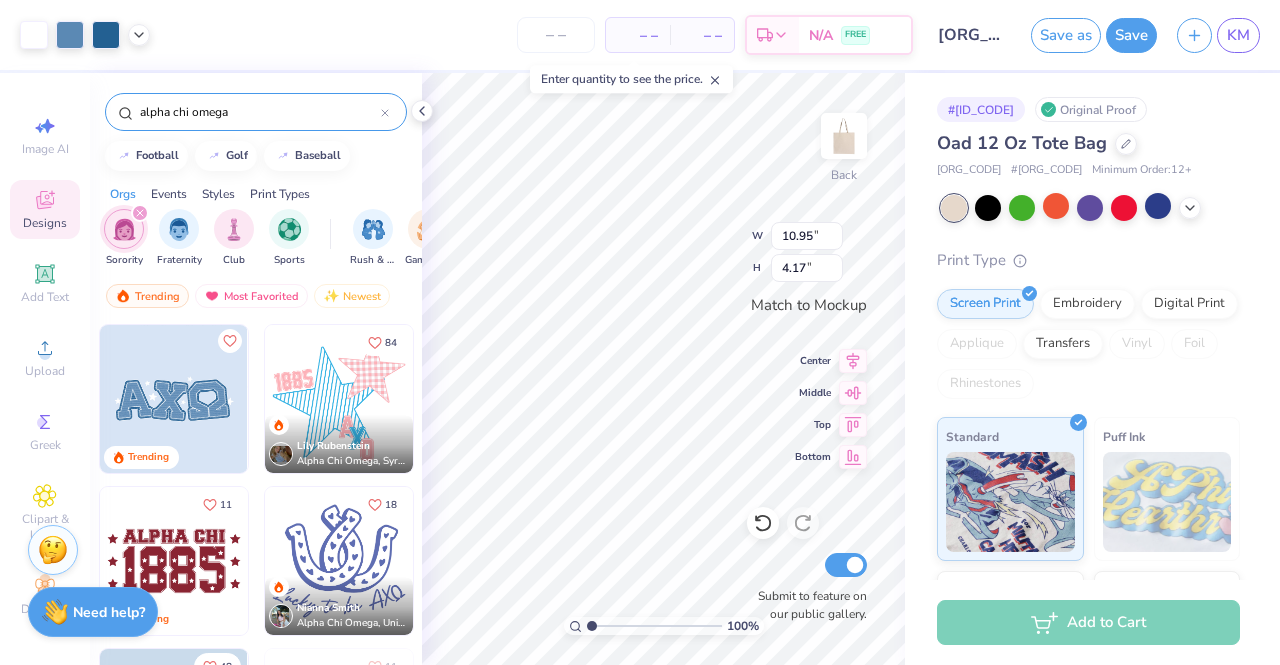 click on "– –" at bounding box center (638, 35) 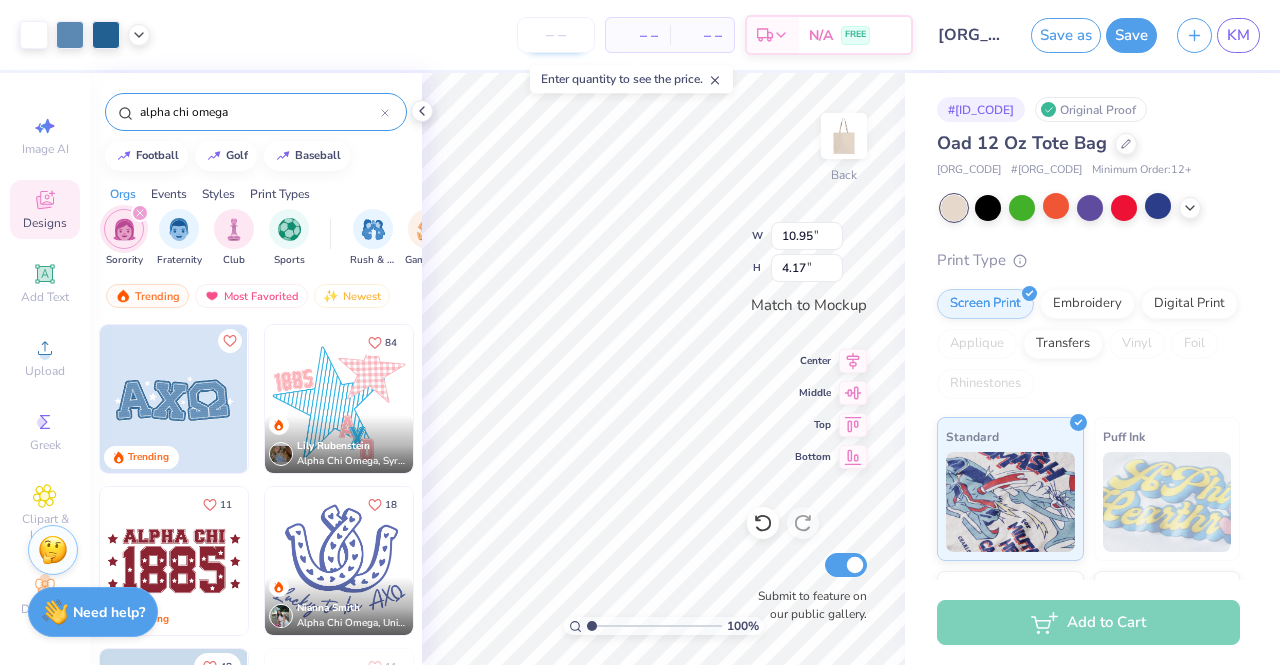 click at bounding box center (556, 35) 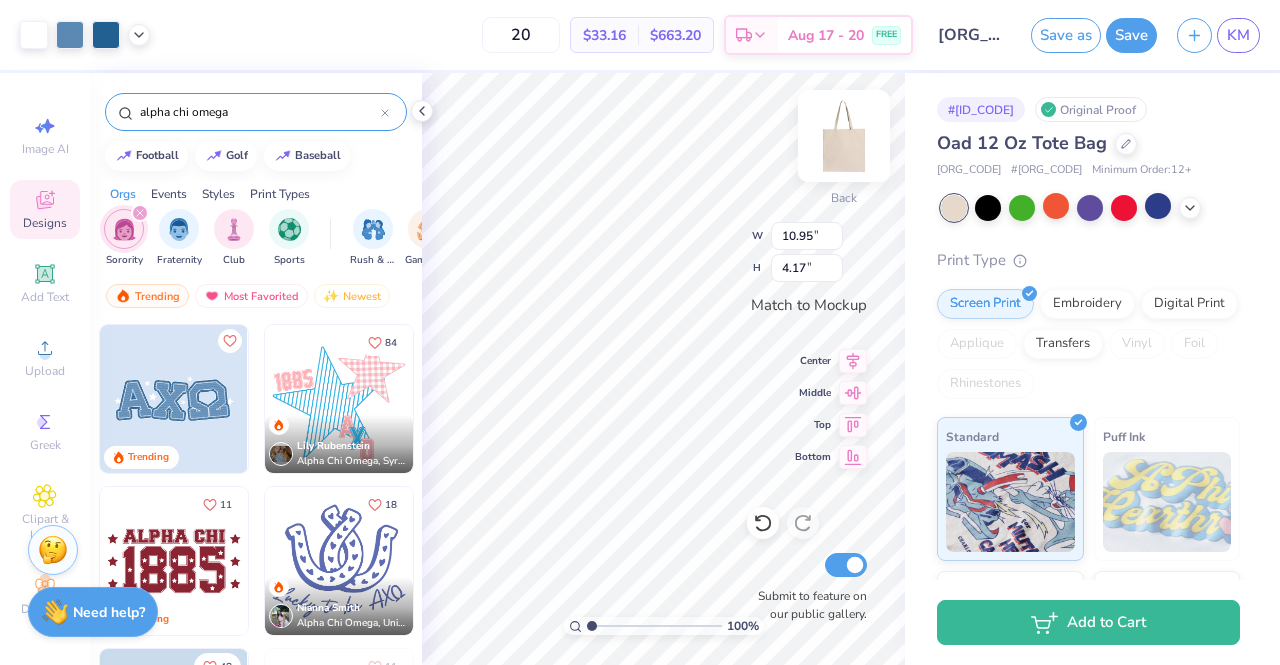 type on "20" 